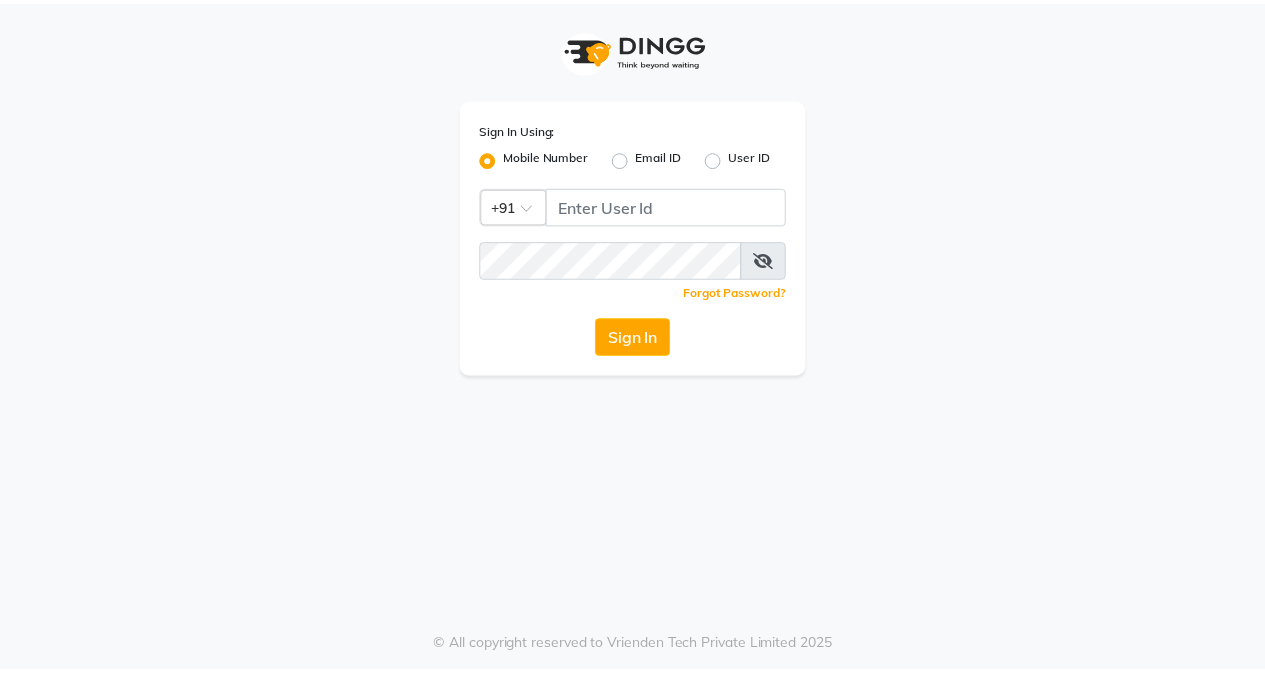 scroll, scrollTop: 0, scrollLeft: 0, axis: both 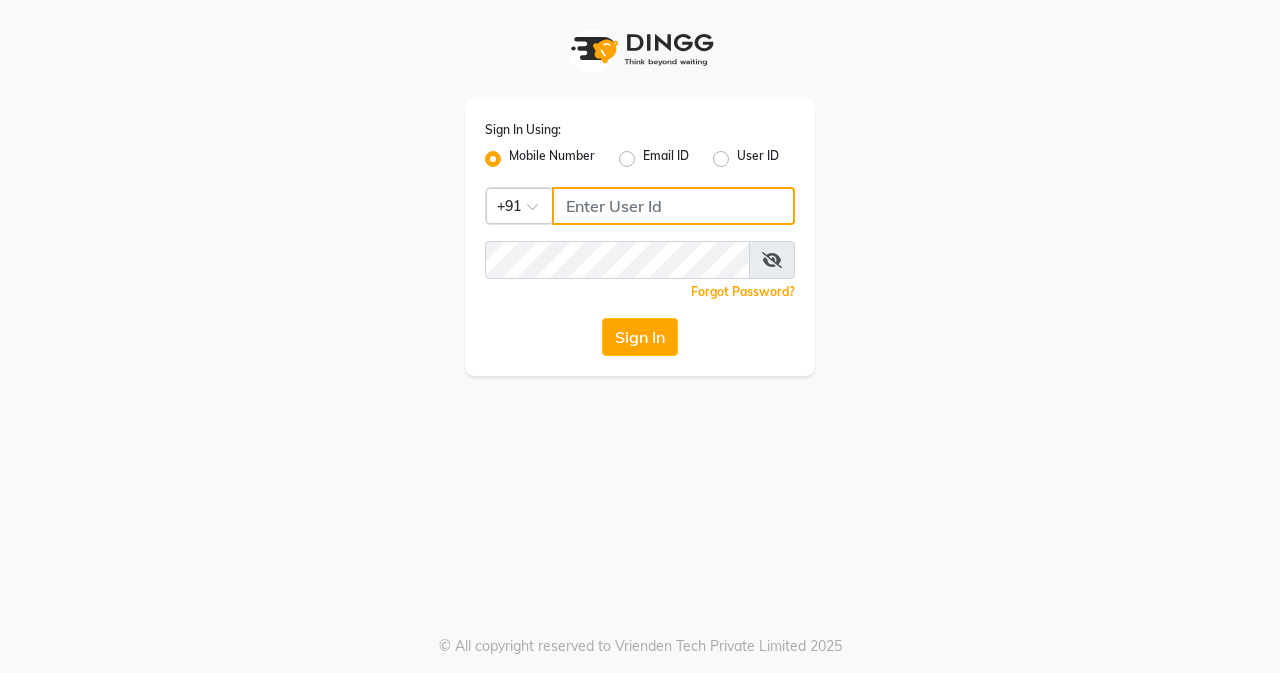 click 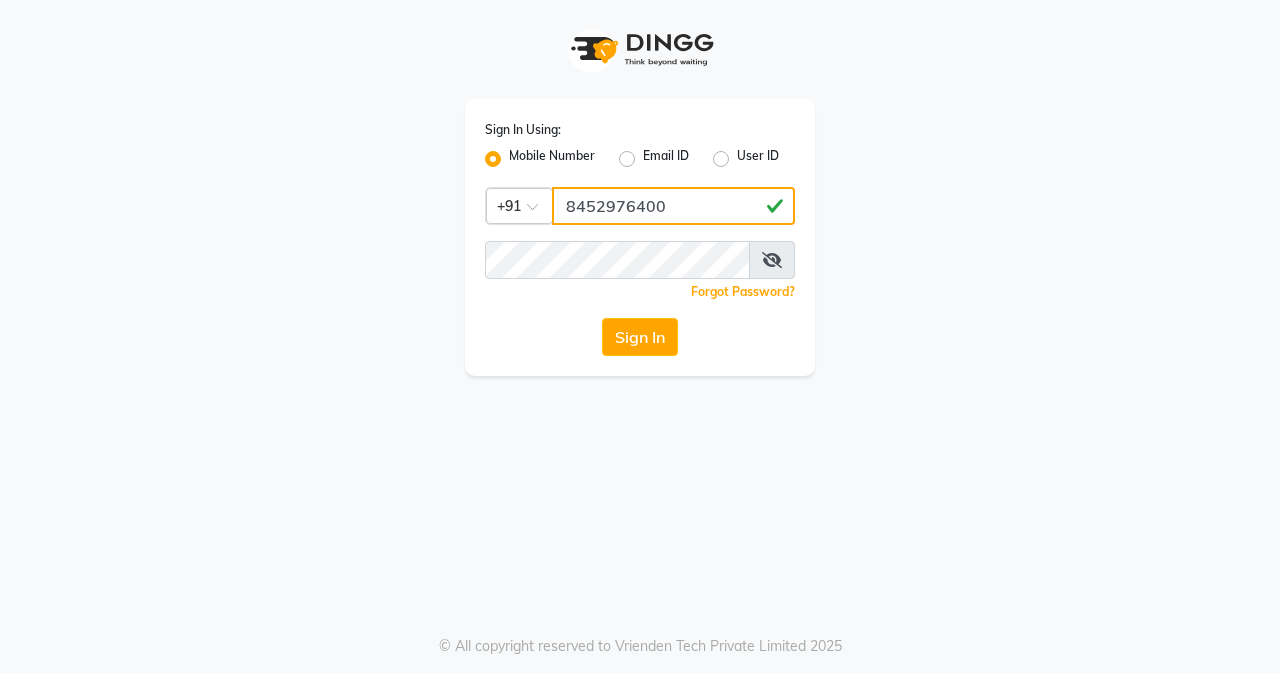 drag, startPoint x: 561, startPoint y: 208, endPoint x: 669, endPoint y: 201, distance: 108.226616 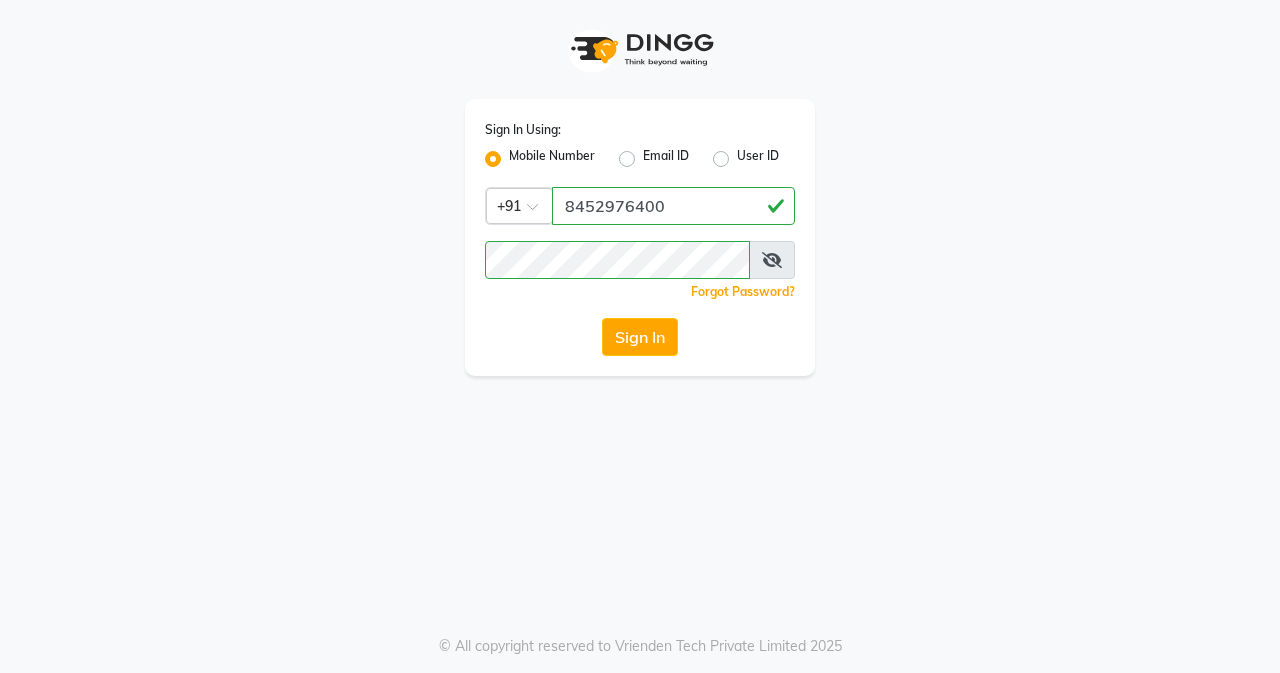click on "Sign In Using: Mobile Number Email ID User ID Country Code × +91 [PHONE] Remember me Forgot Password? Sign In" 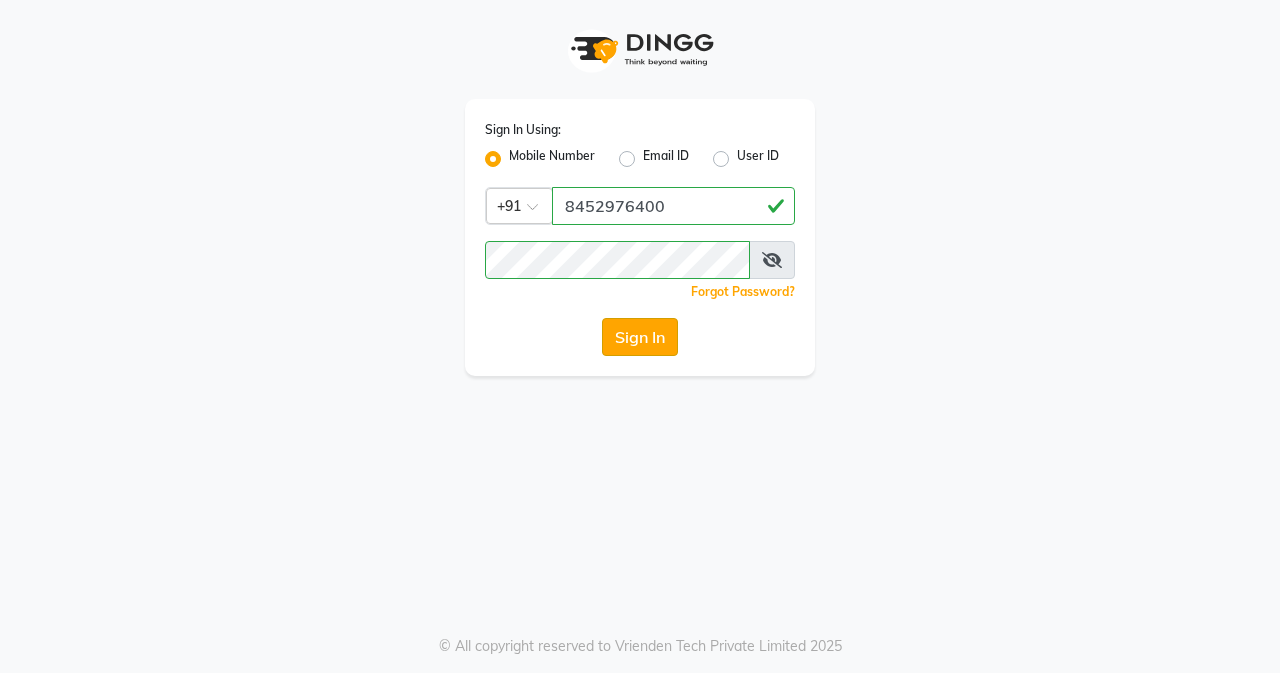 click on "Sign In" 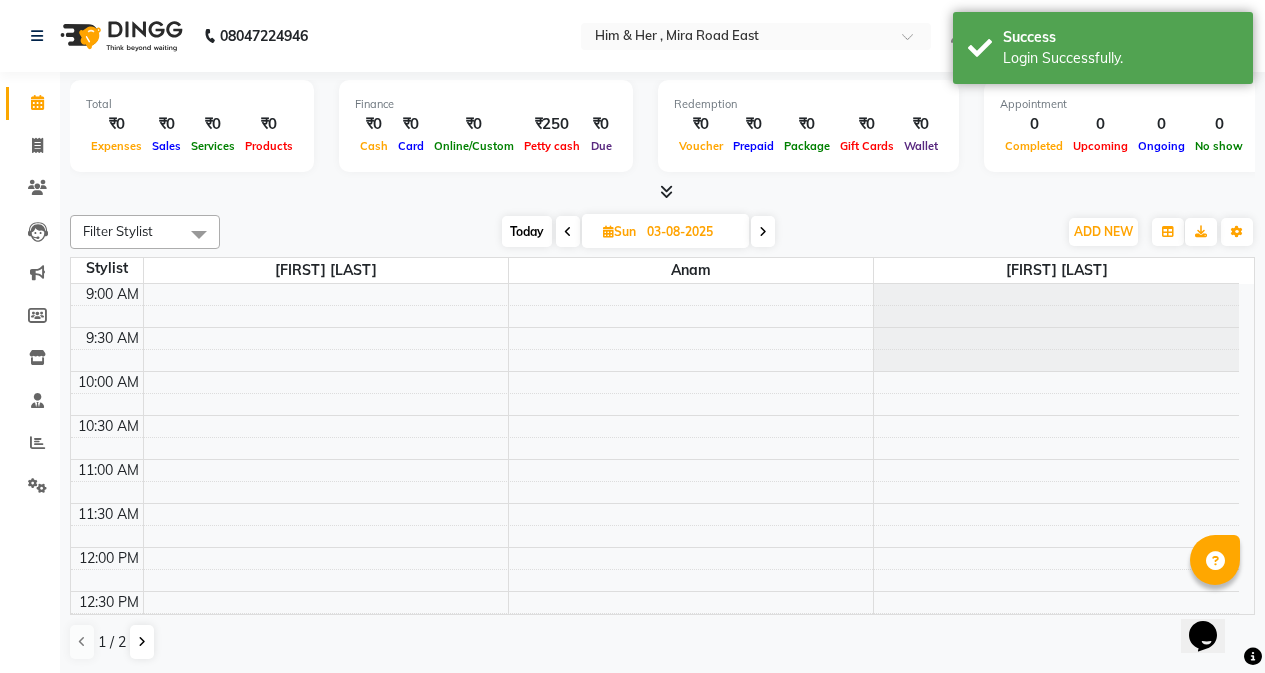 scroll, scrollTop: 0, scrollLeft: 0, axis: both 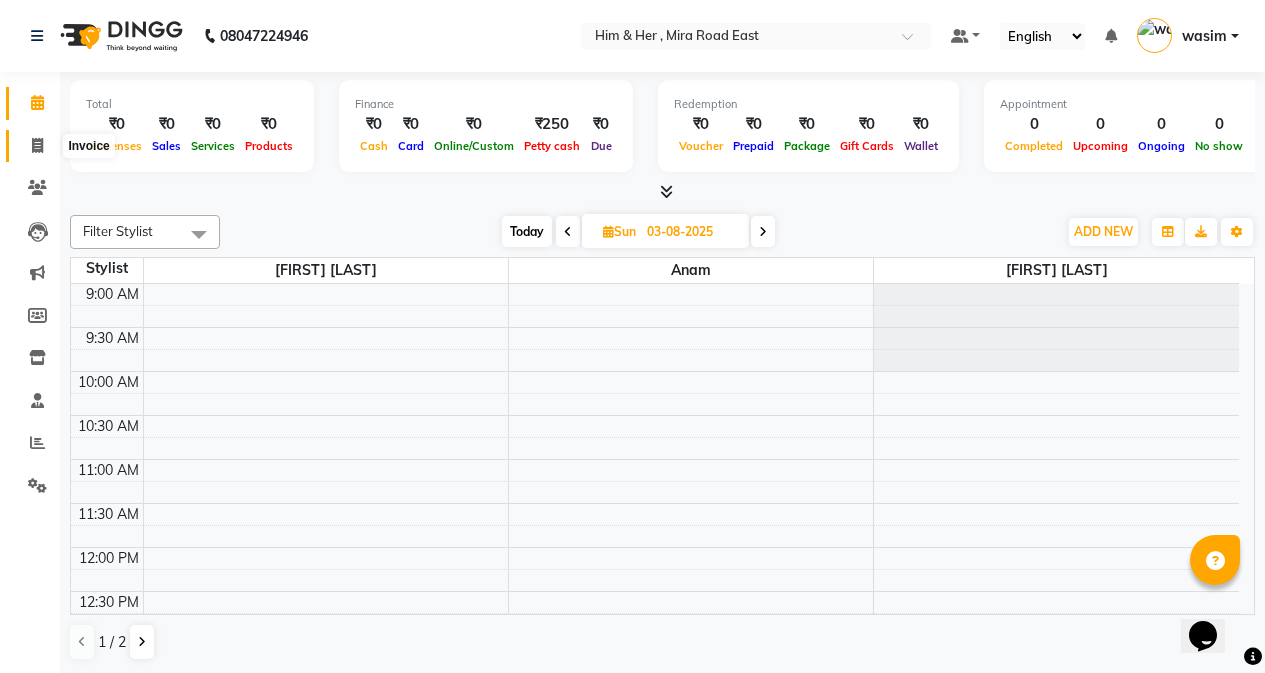 click 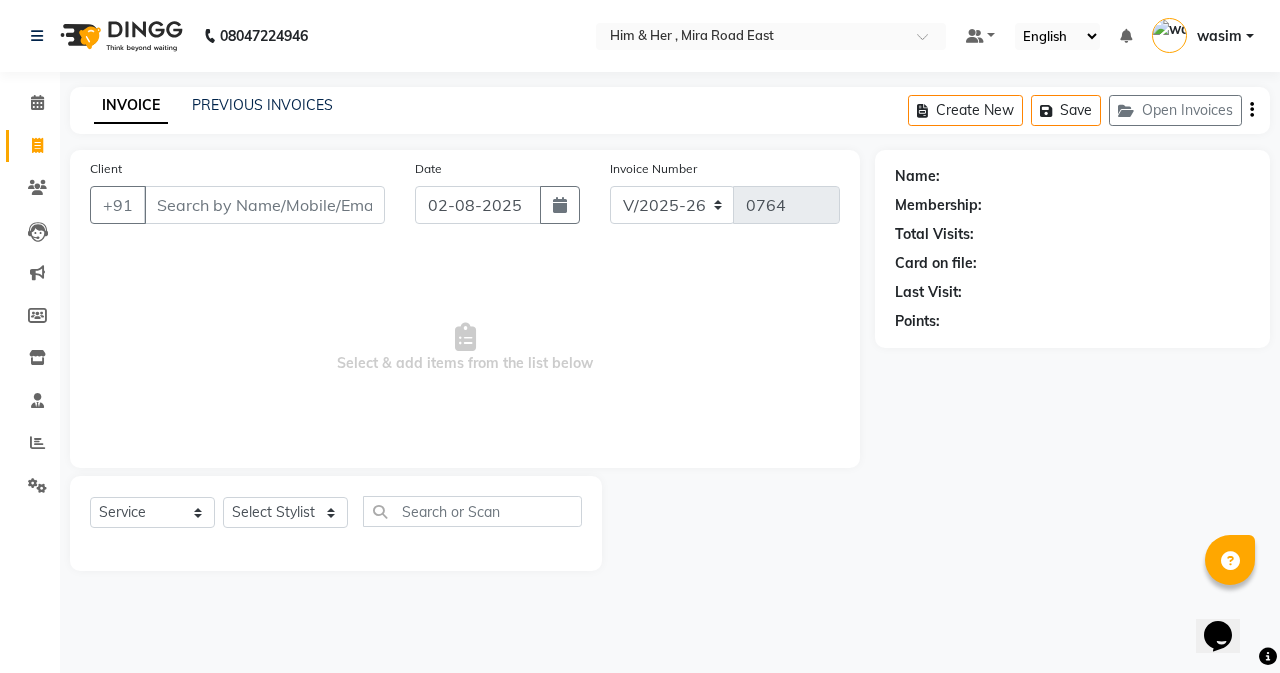 click on "Client" at bounding box center [264, 205] 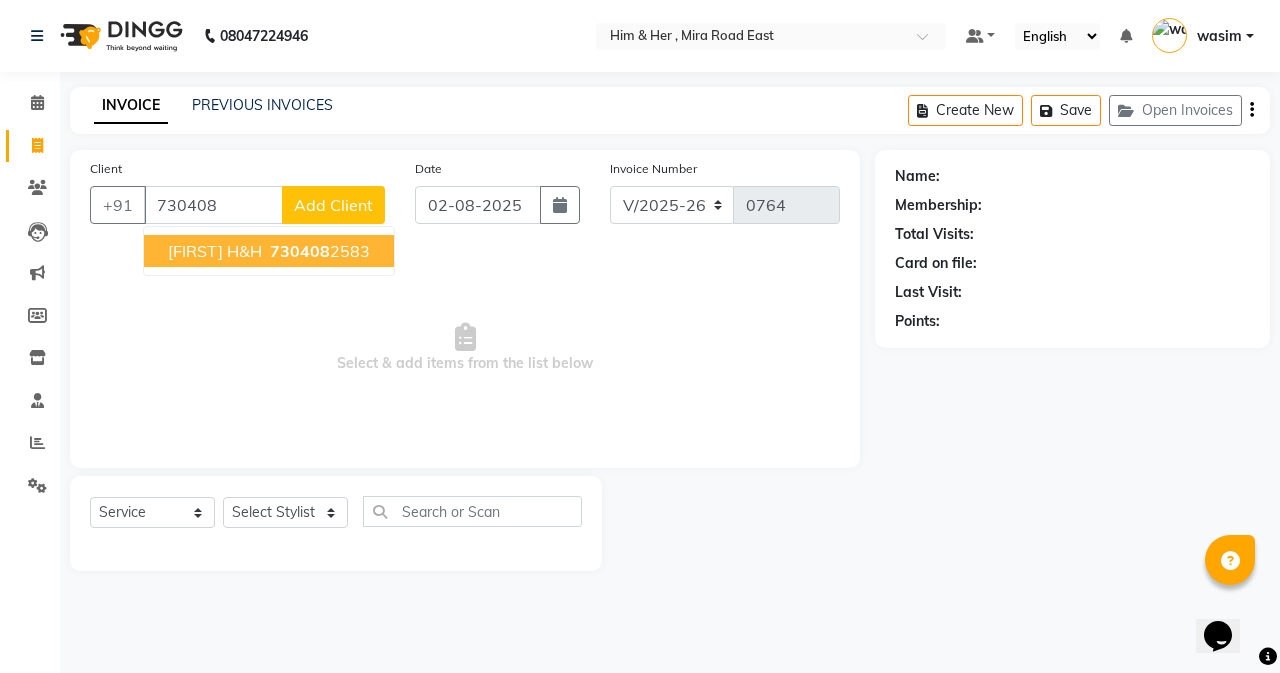click on "[FIRST] H&H" at bounding box center (215, 251) 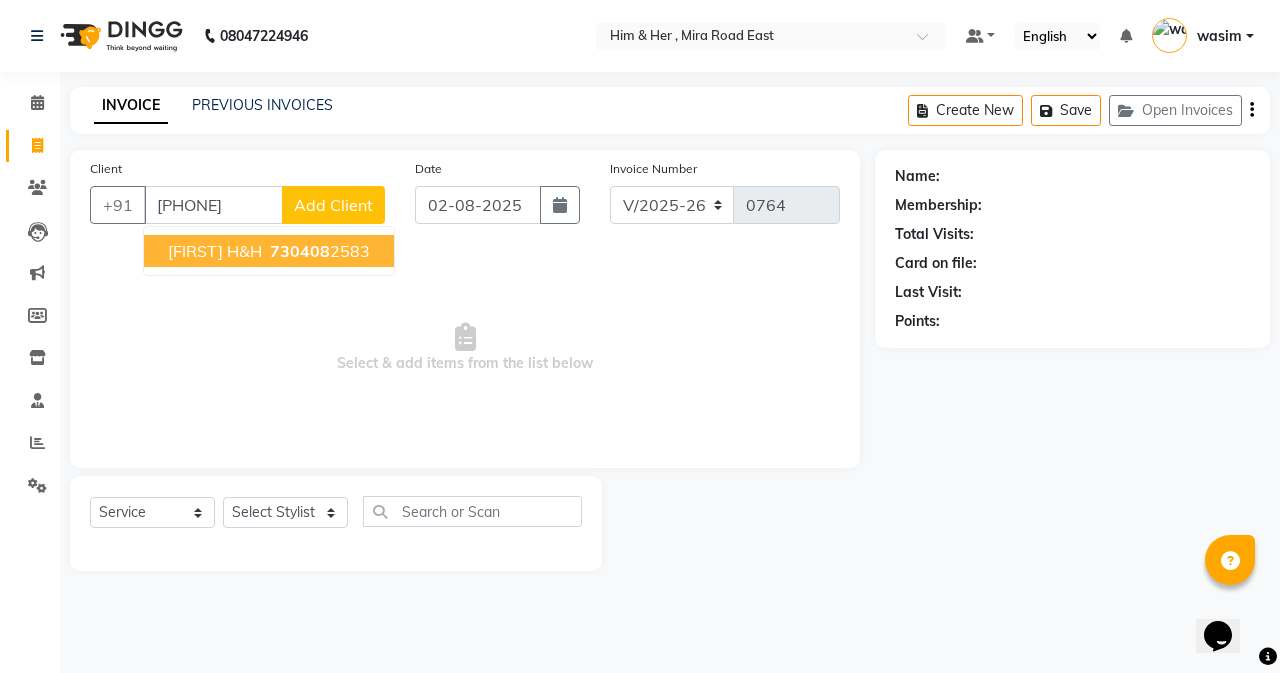 type on "[PHONE]" 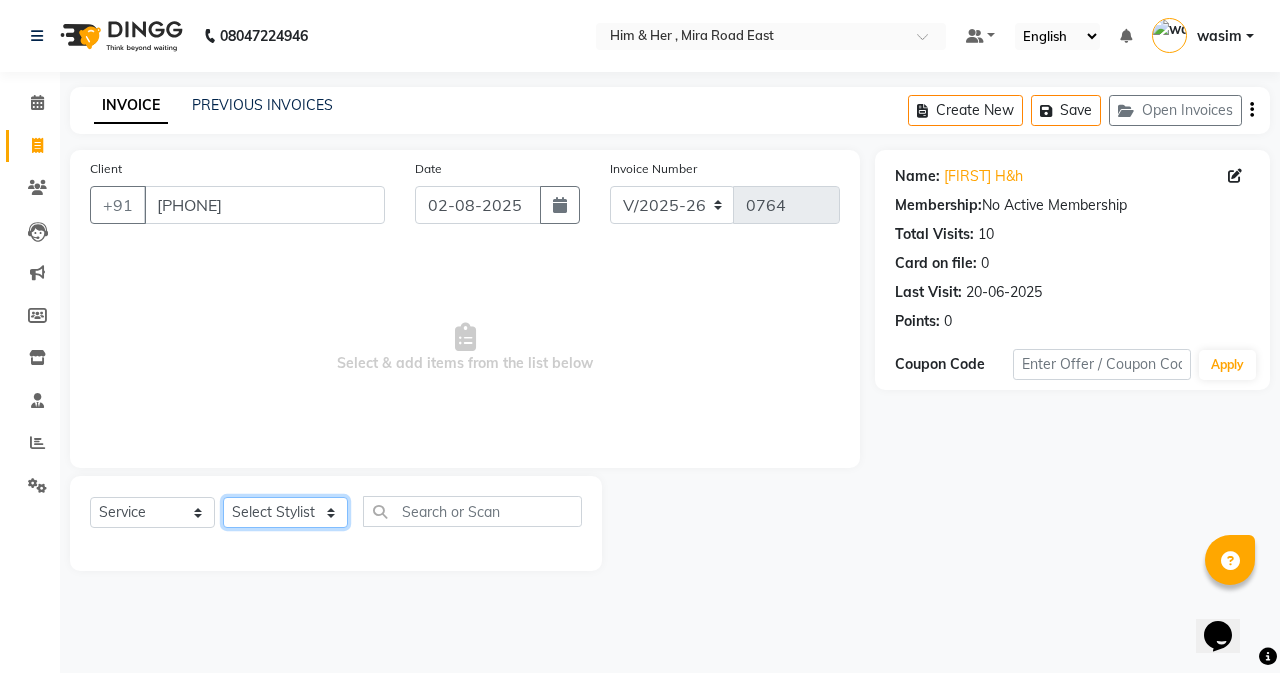 click on "Select Stylist [NAME] [NAME] [NAME] [NAME] [NAME]" 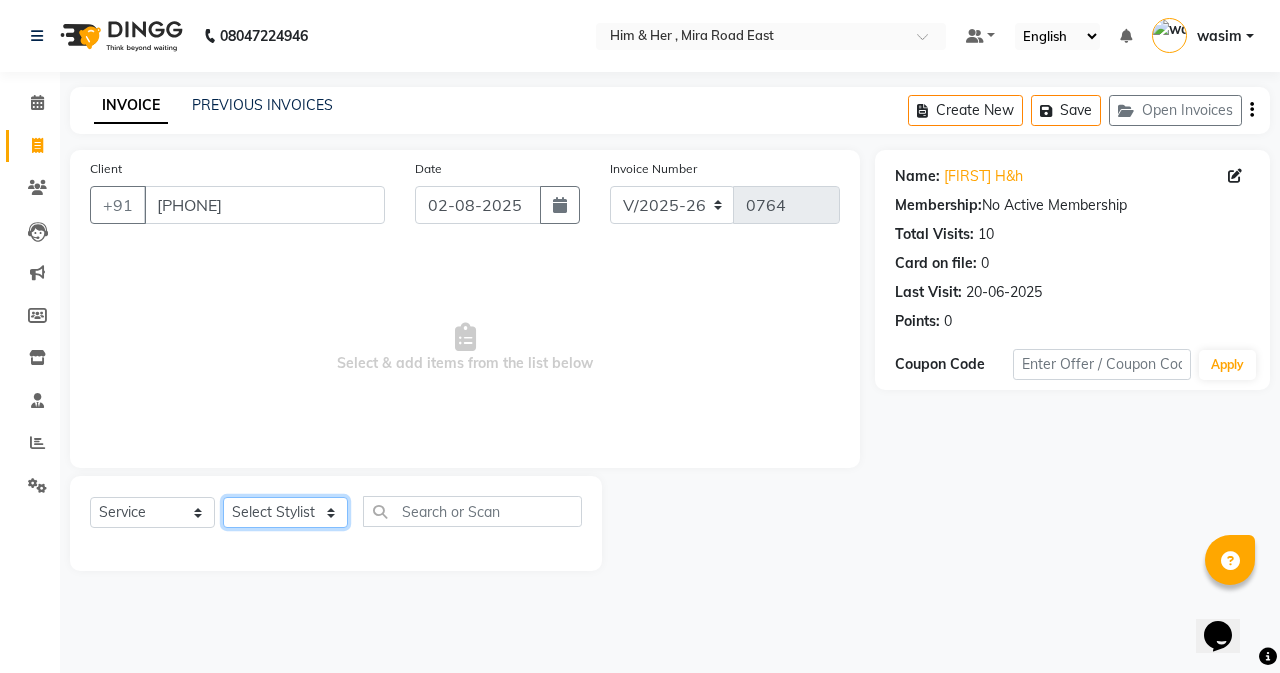 select on "47402" 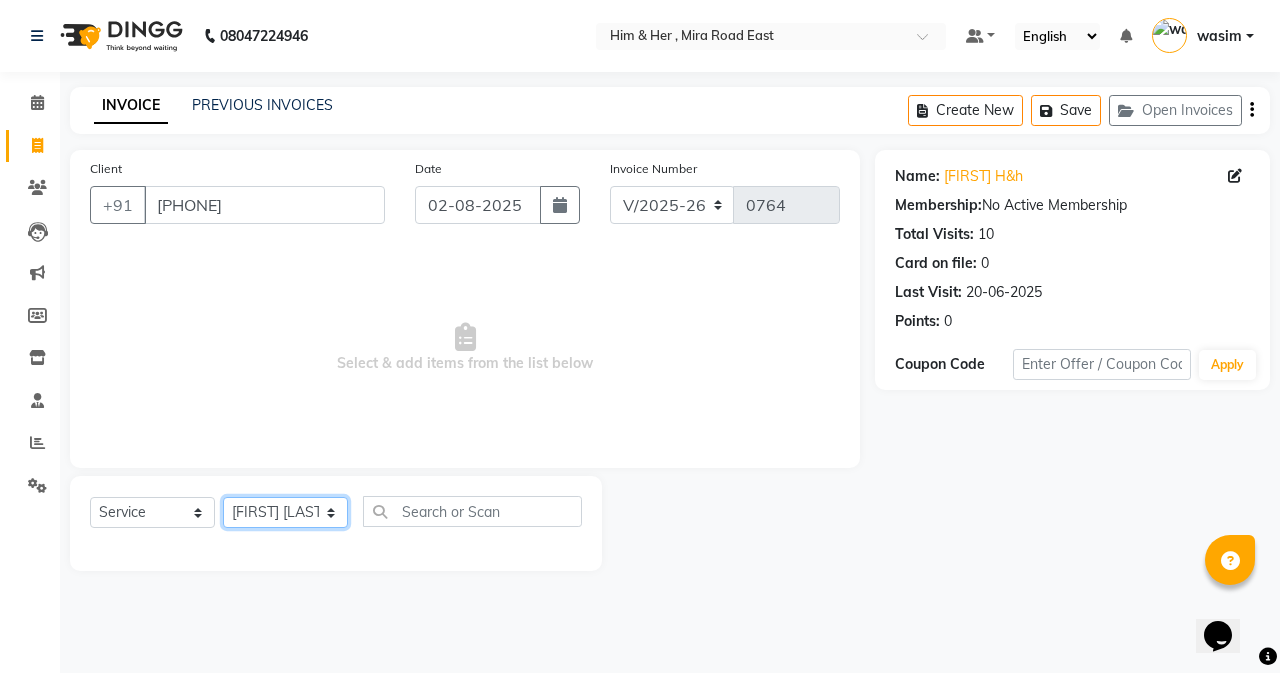 click on "Select Stylist [NAME] [NAME] [NAME] [NAME] [NAME]" 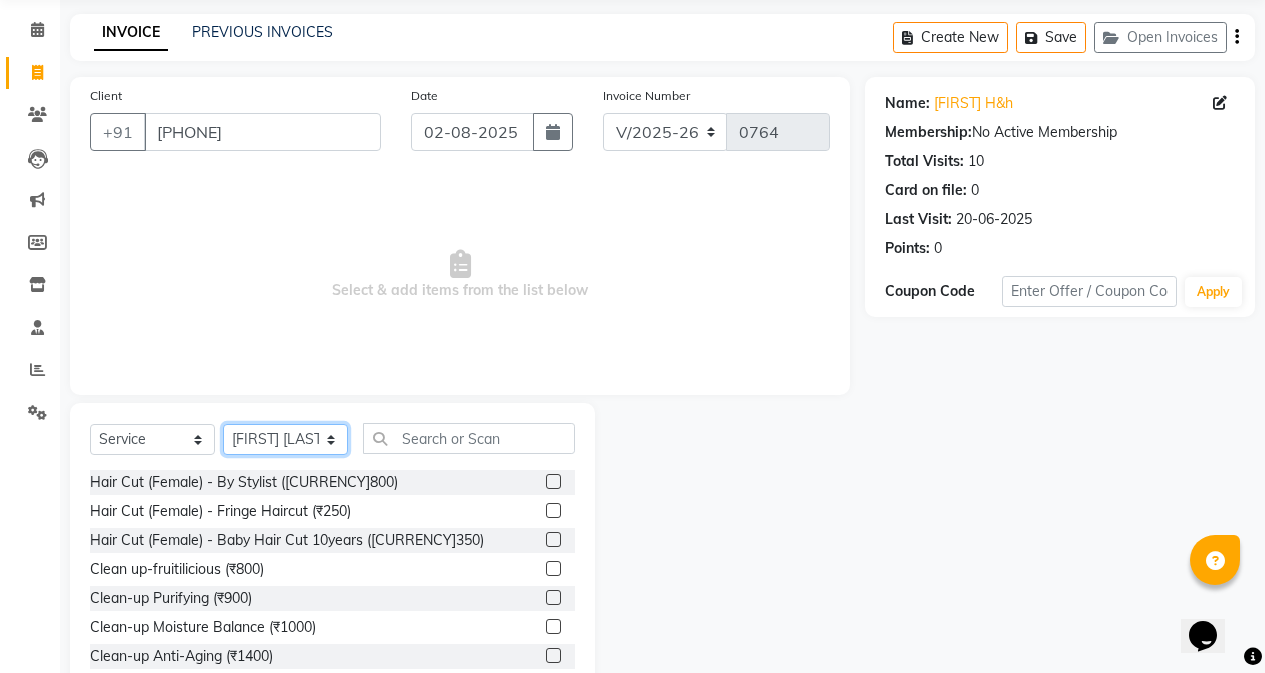 scroll, scrollTop: 128, scrollLeft: 0, axis: vertical 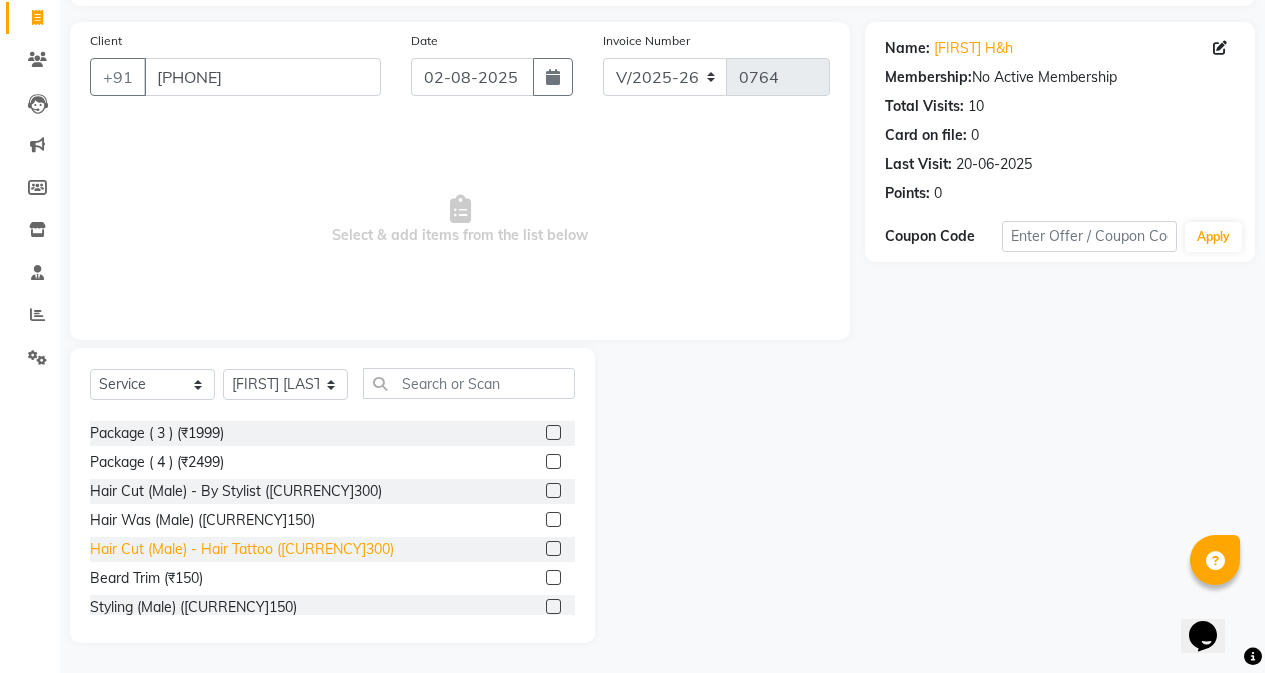 click on "Hair Cut (Male) - Hair Tattoo ([CURRENCY]300)" 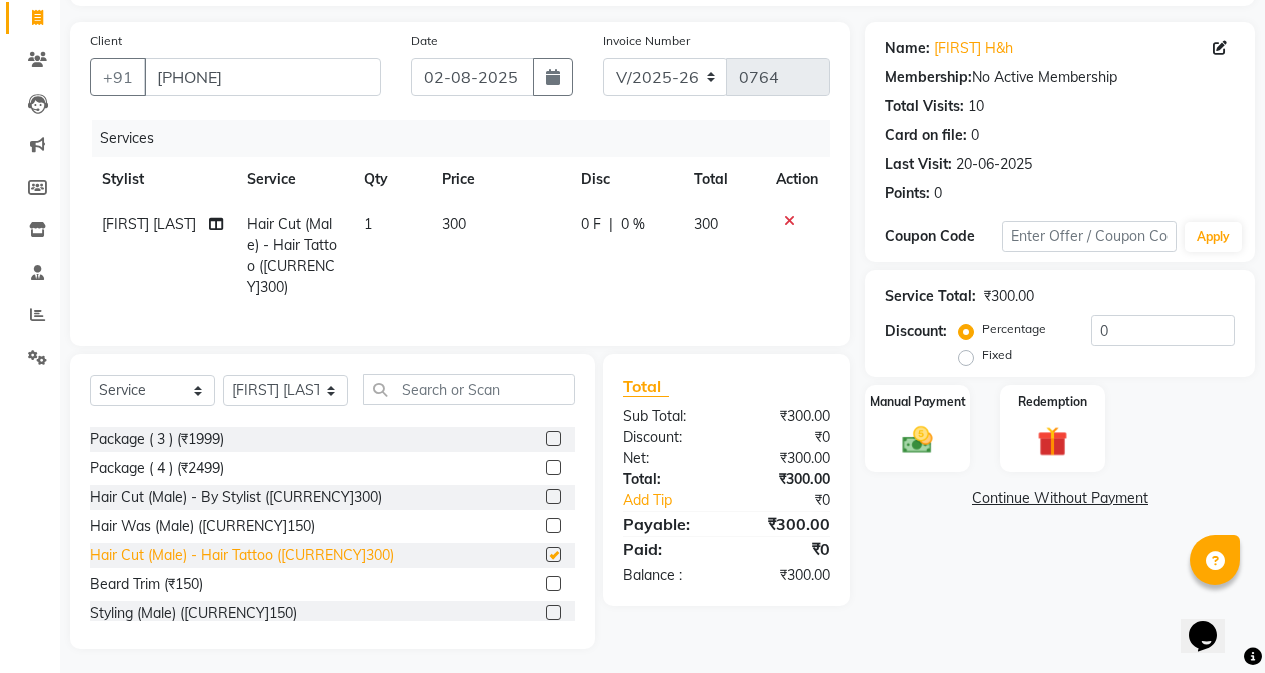 checkbox on "false" 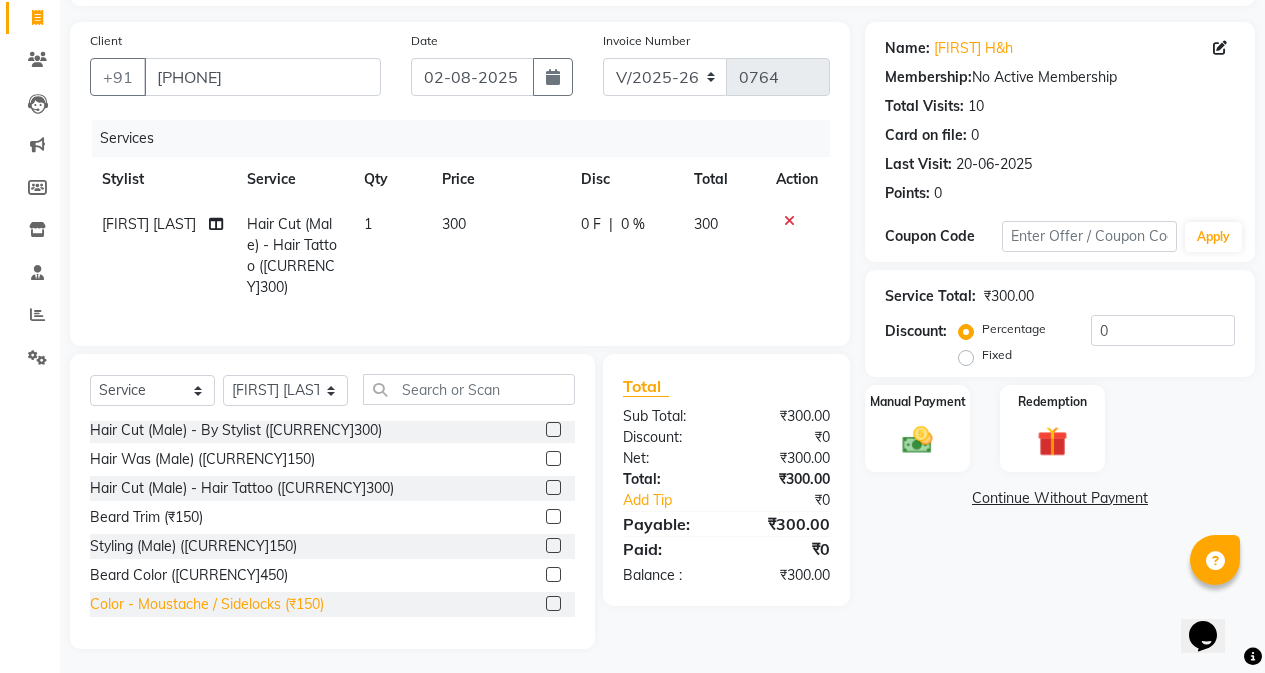 scroll, scrollTop: 500, scrollLeft: 0, axis: vertical 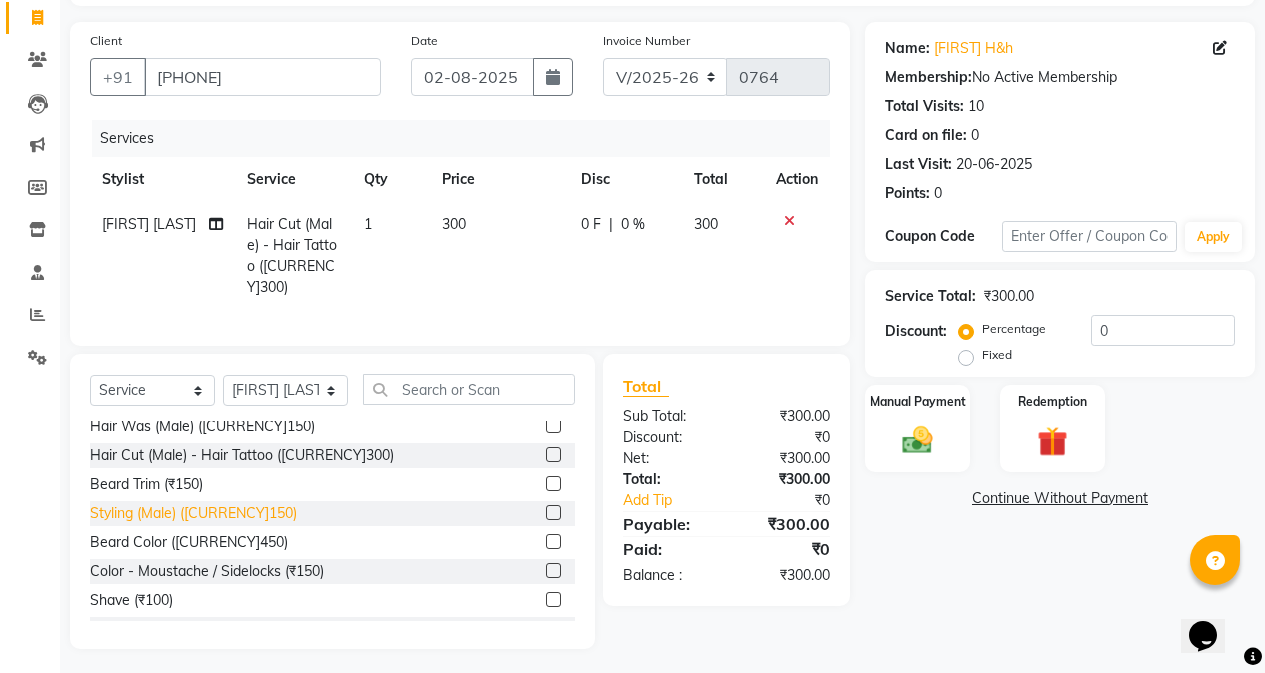 click on "Styling (Male) ([CURRENCY]150)" 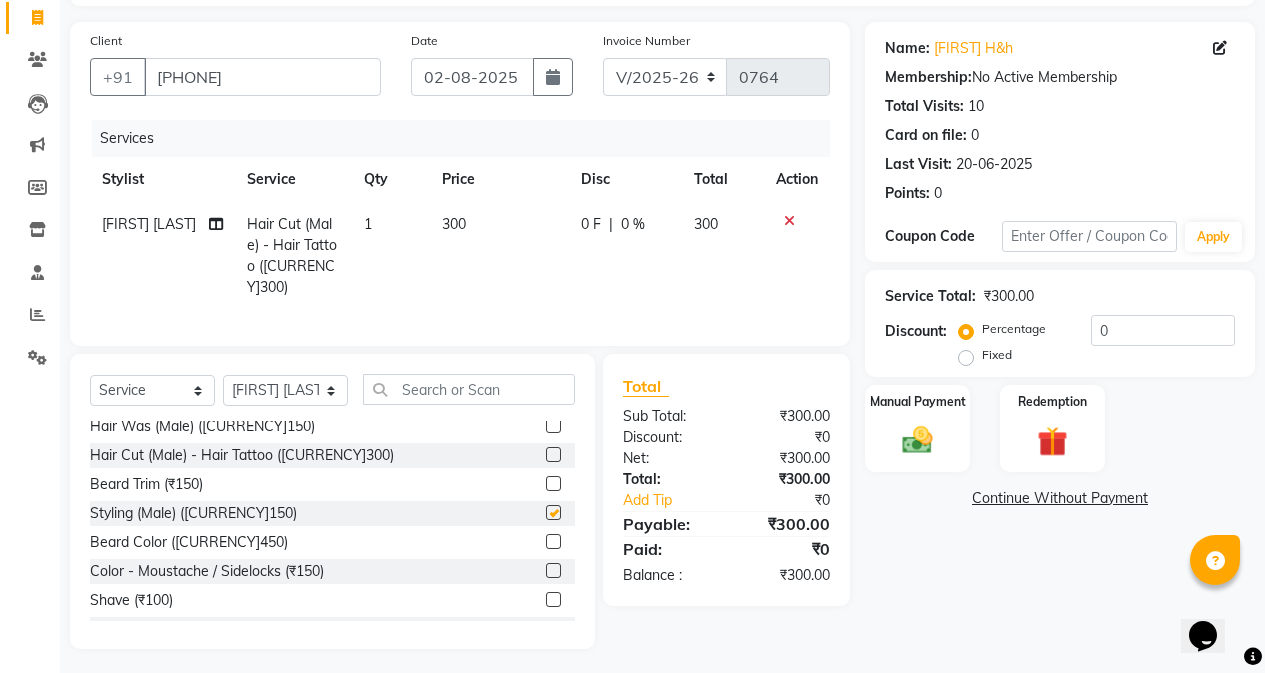checkbox on "false" 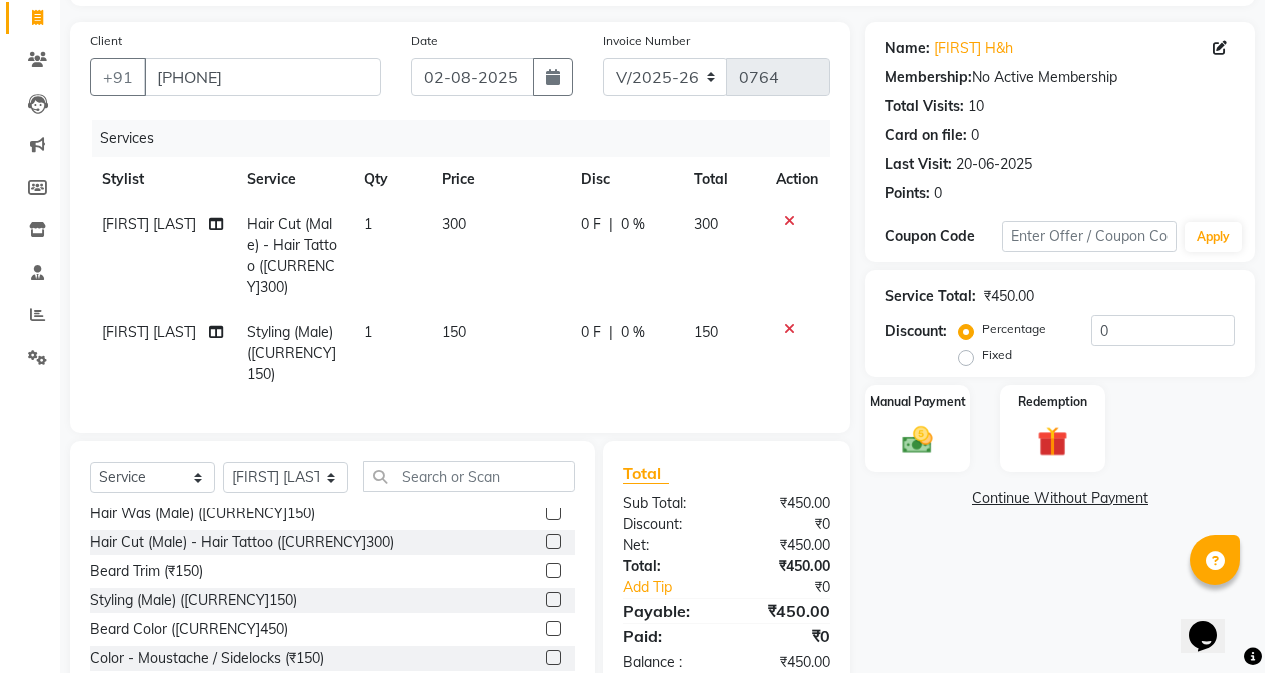 click 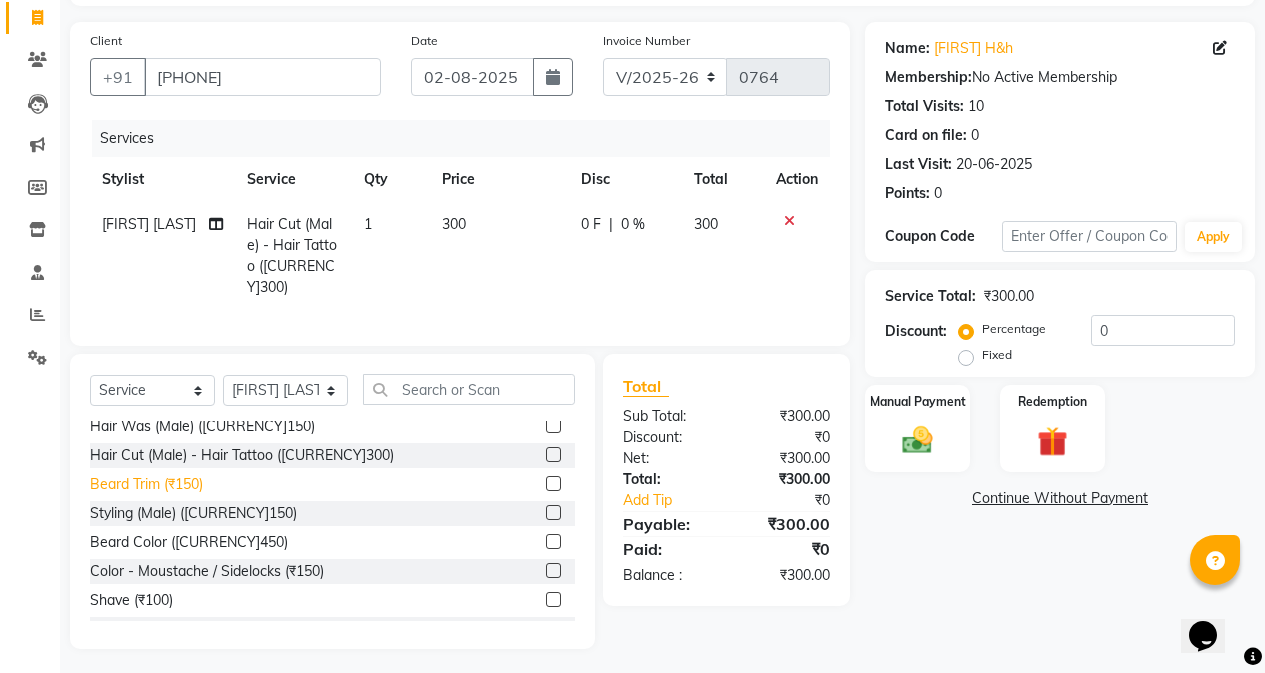 click on "Beard Trim (₹150)" 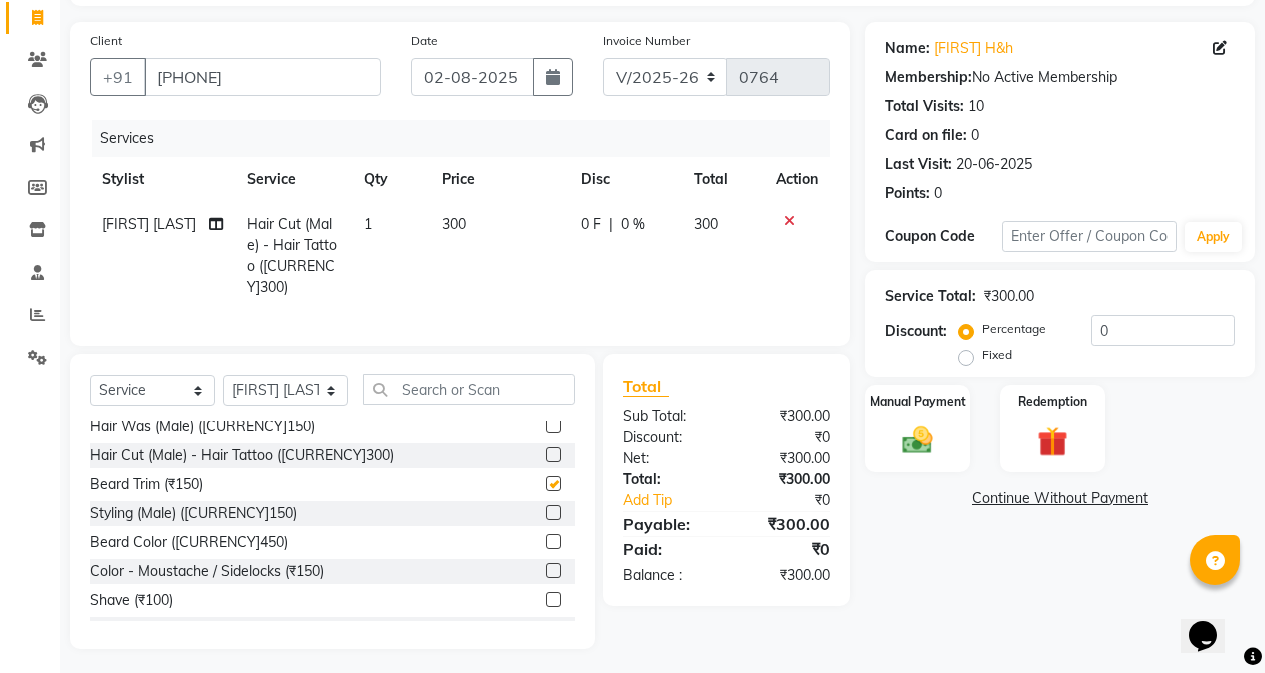 checkbox on "false" 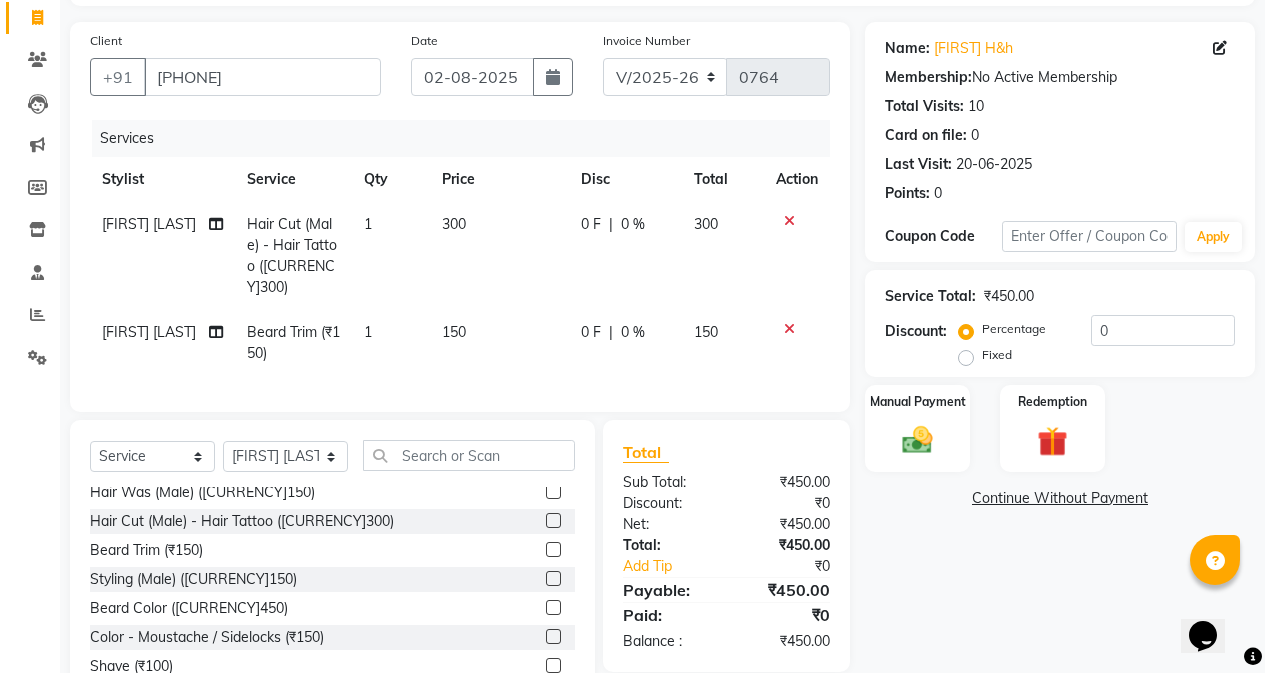 click on "150" 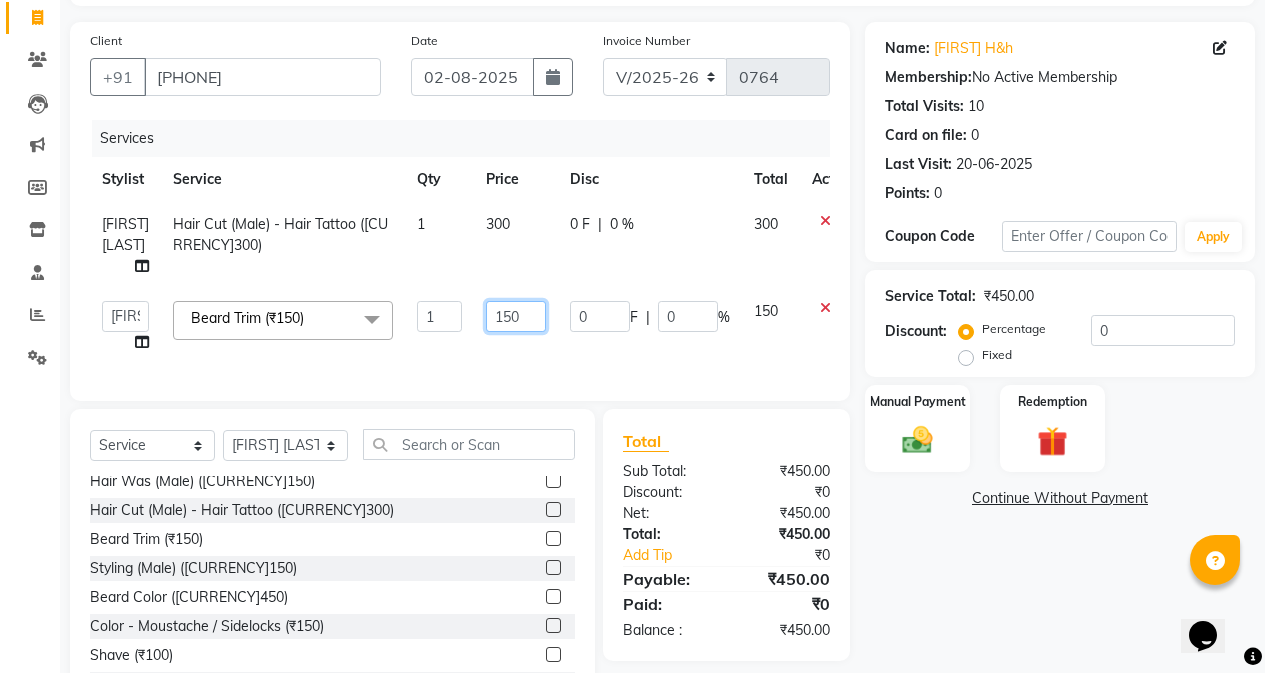 click on "150" 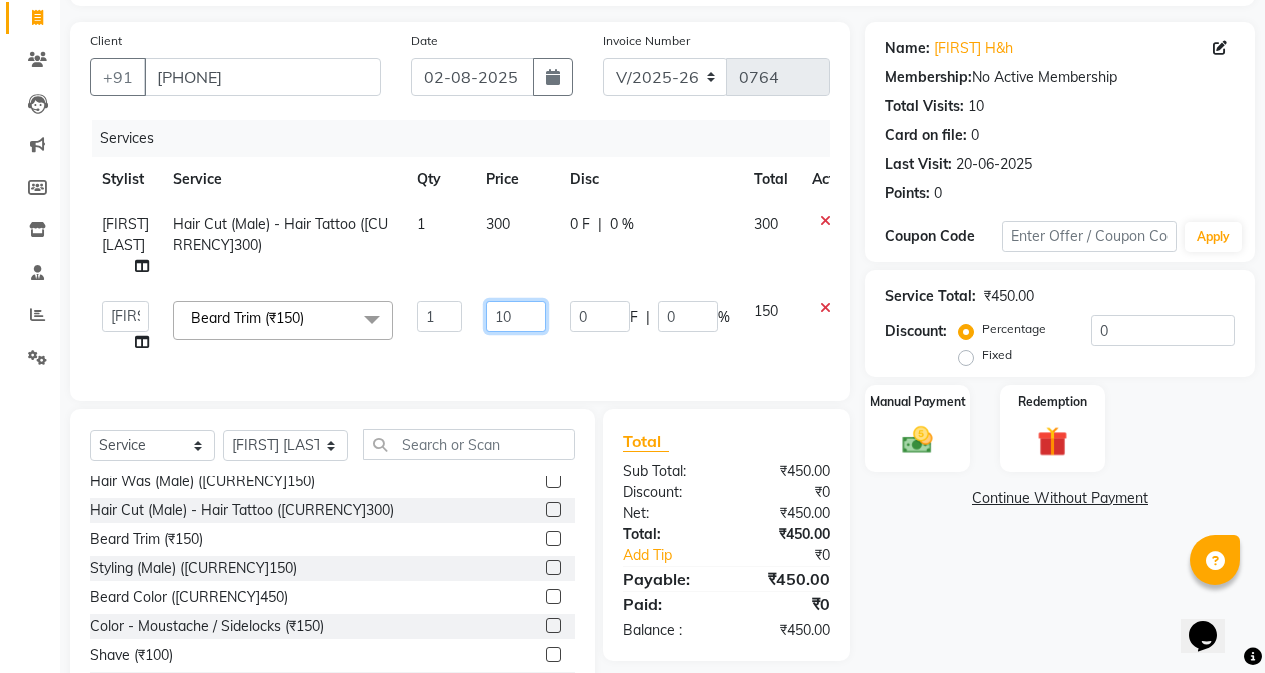 type on "100" 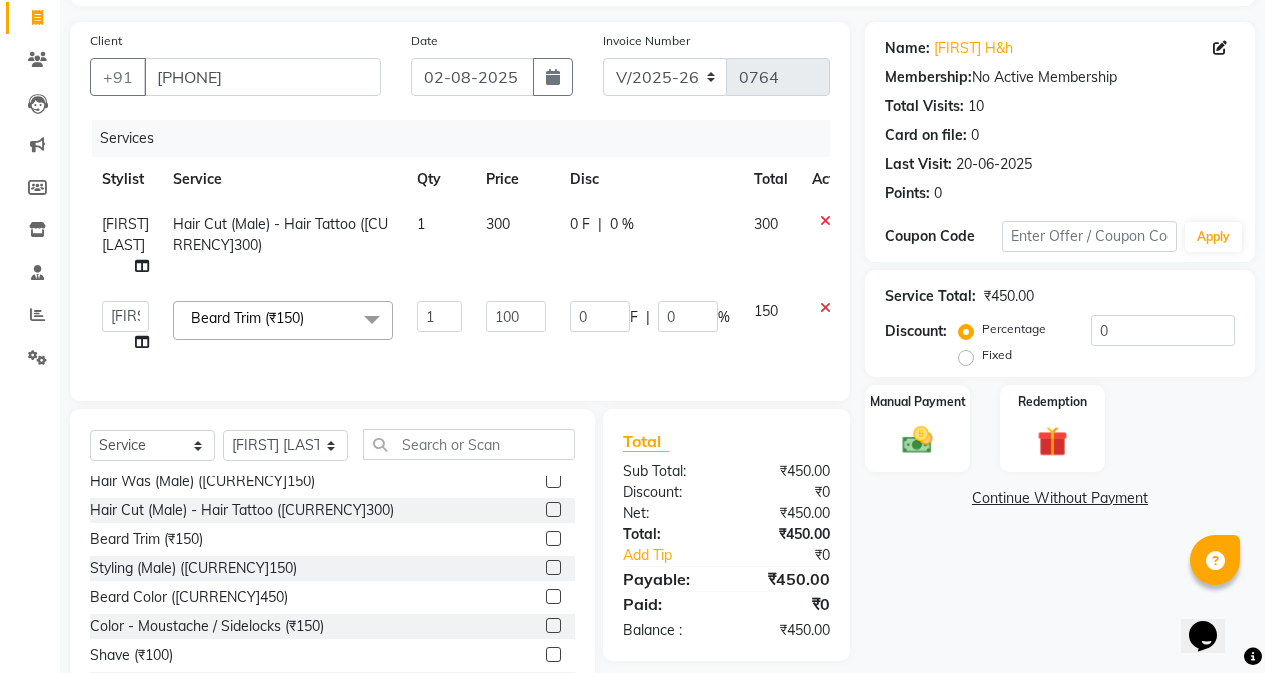 click on "300" 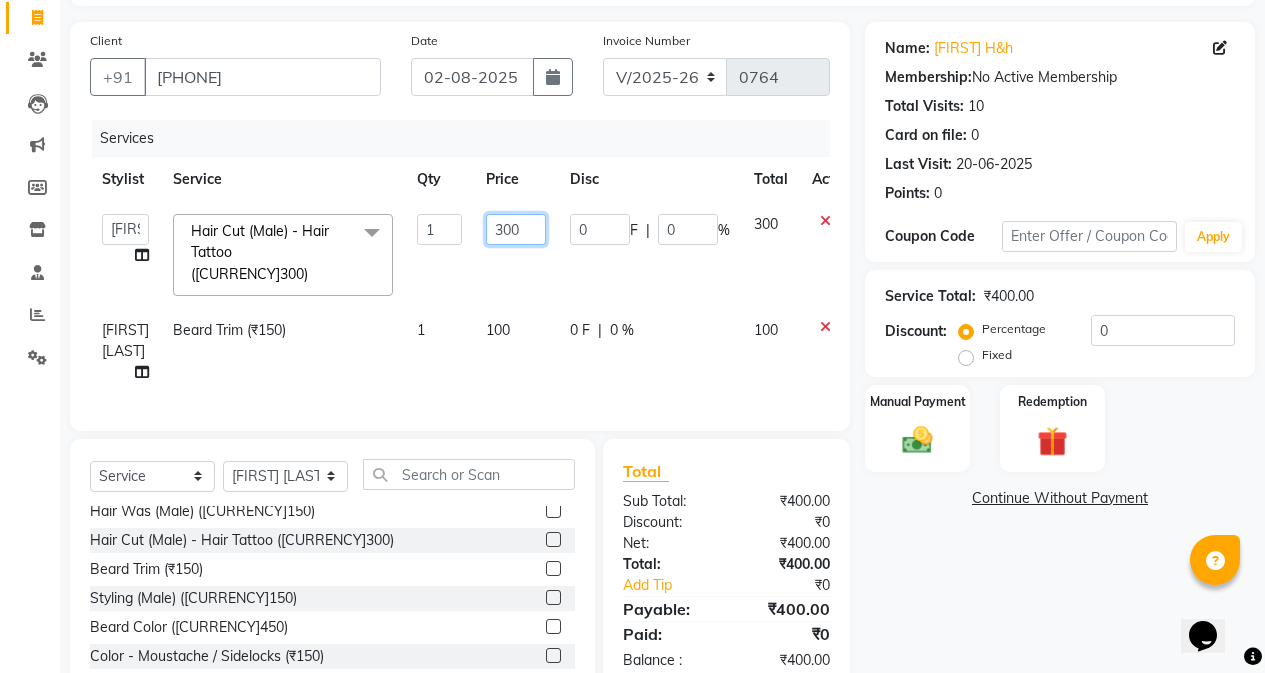 click on "300" 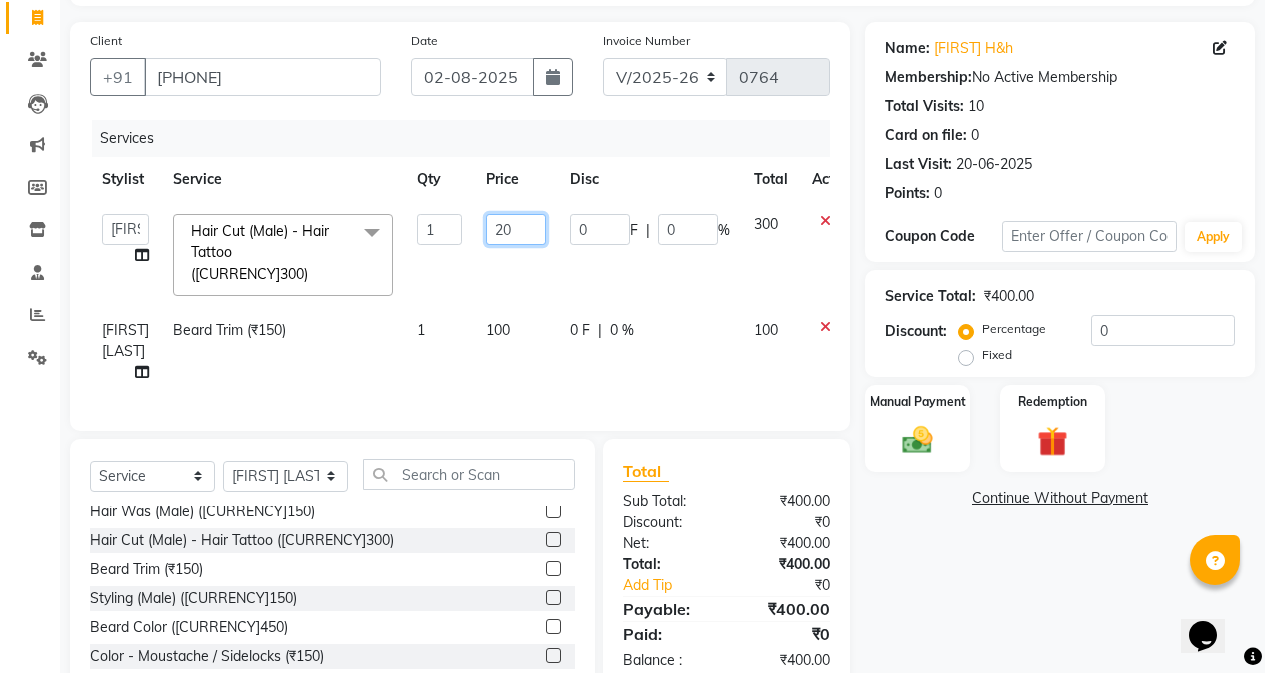 type on "250" 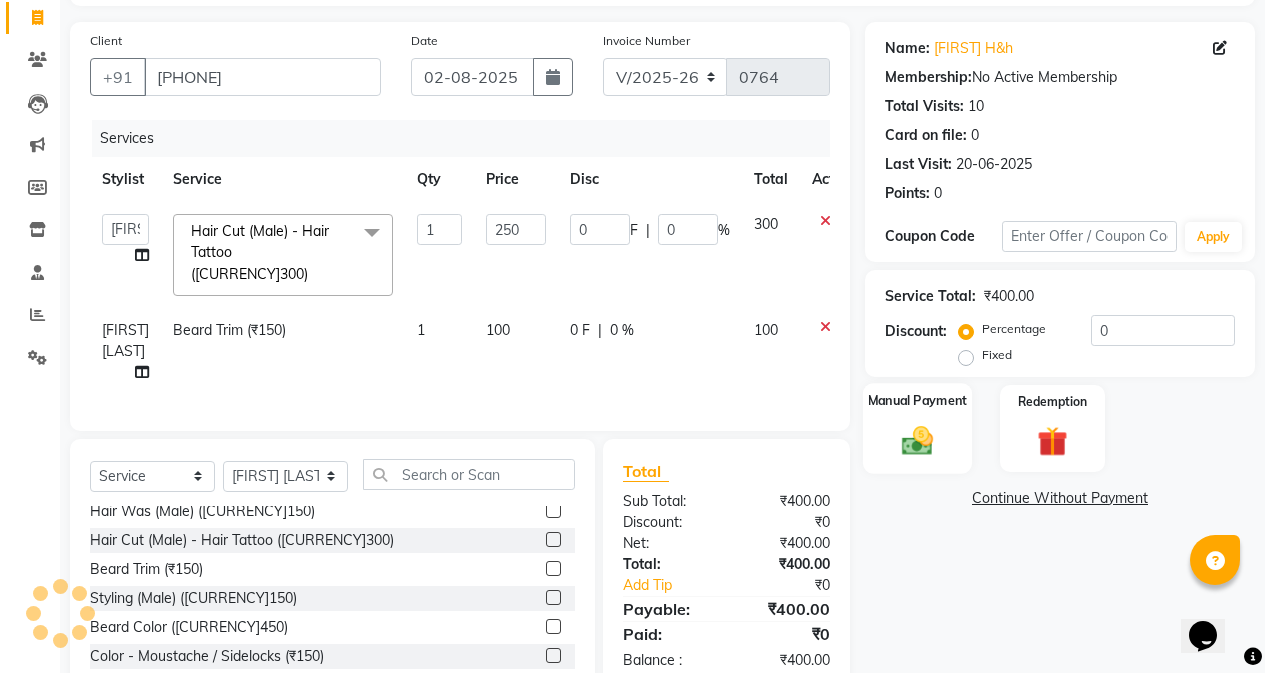 click 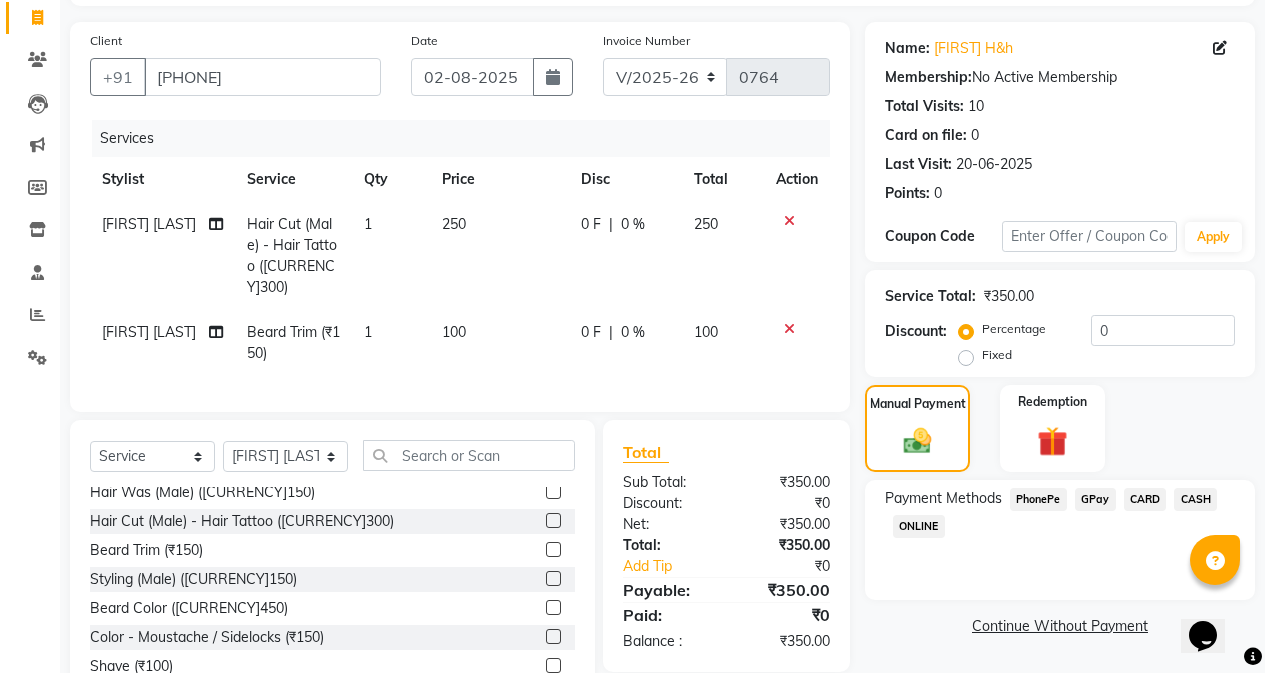 click on "GPay" 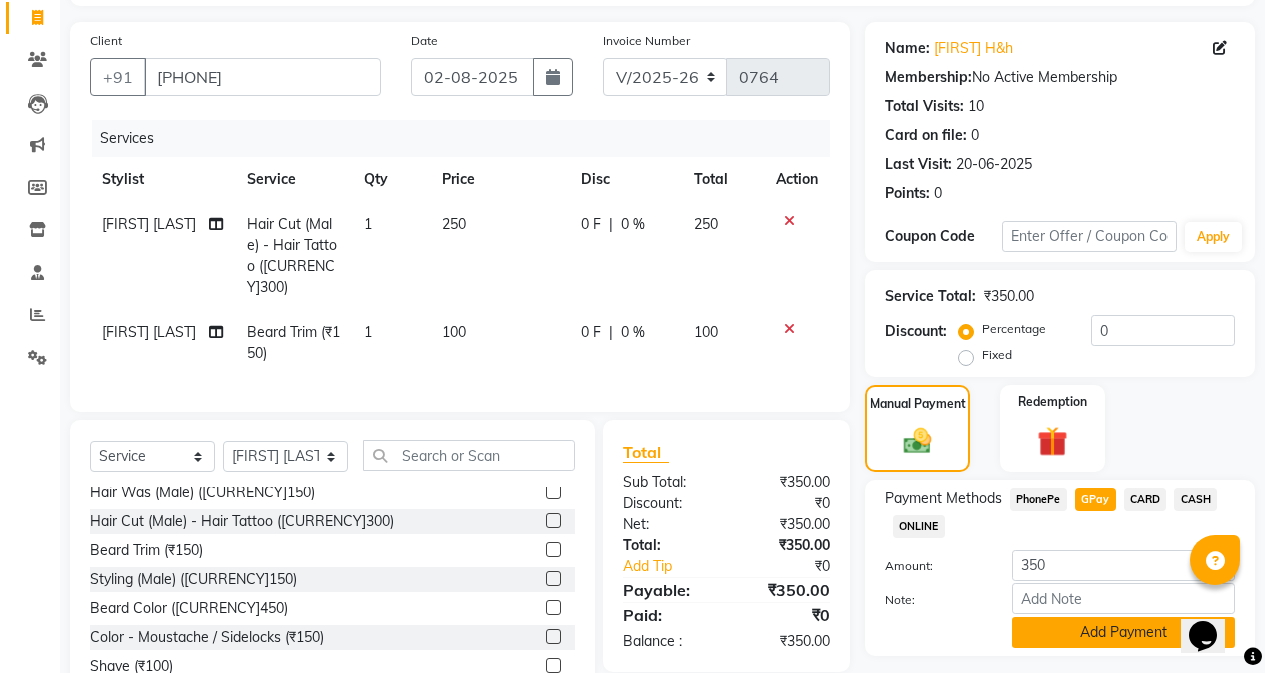 click on "Add Payment" 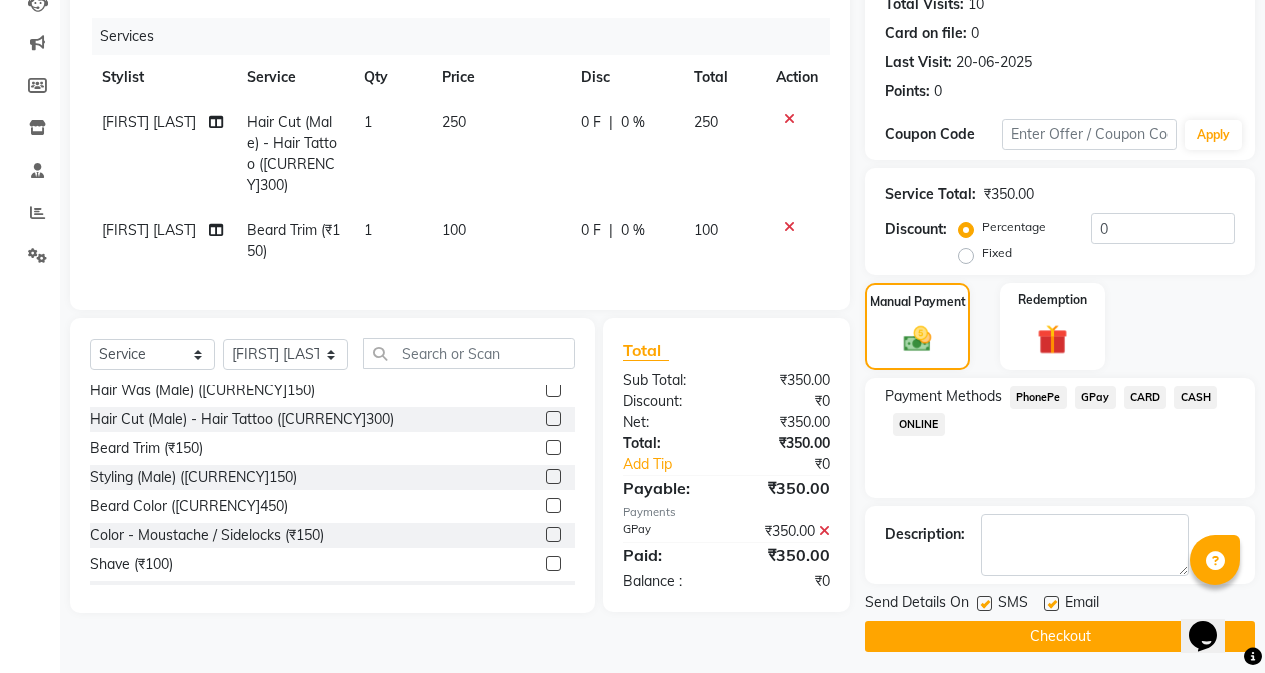 scroll, scrollTop: 239, scrollLeft: 0, axis: vertical 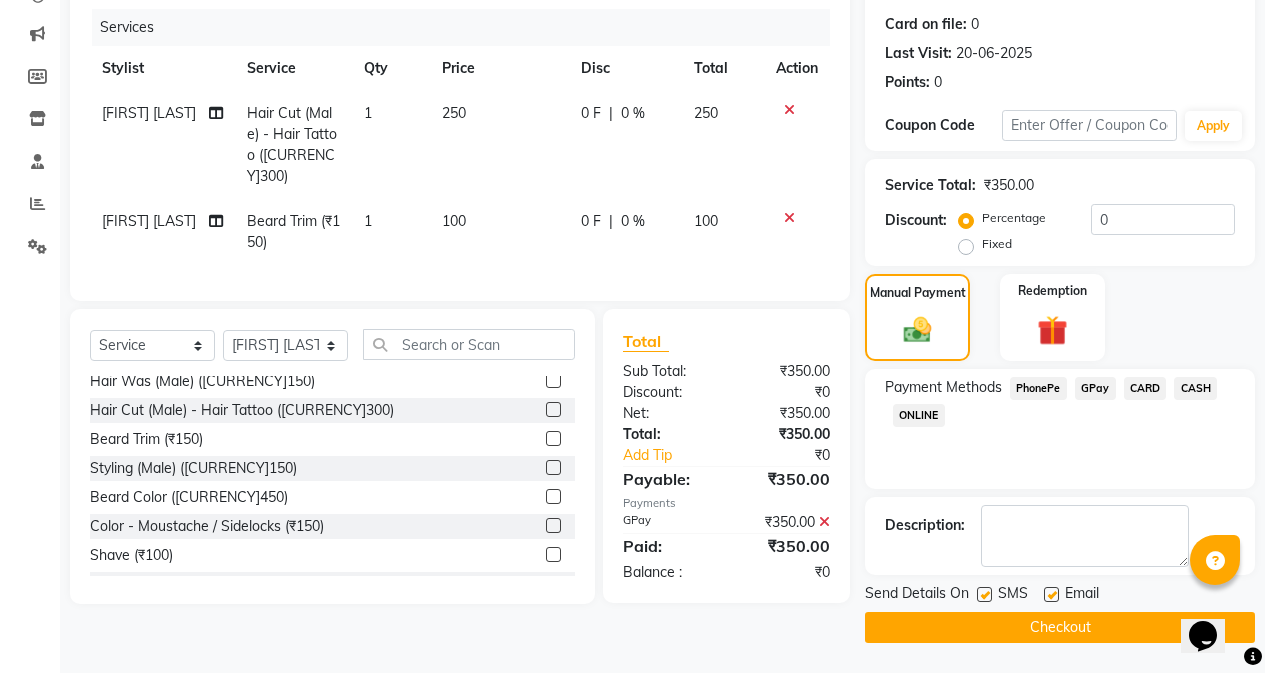 click 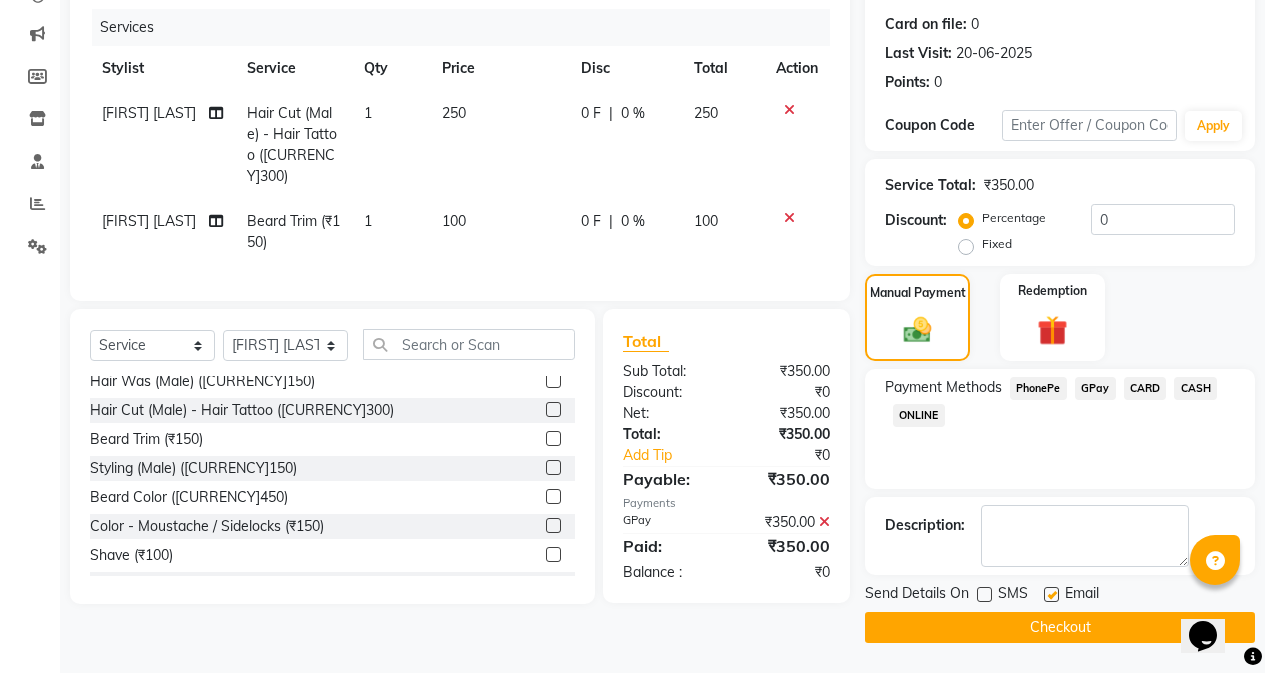 click on "Checkout" 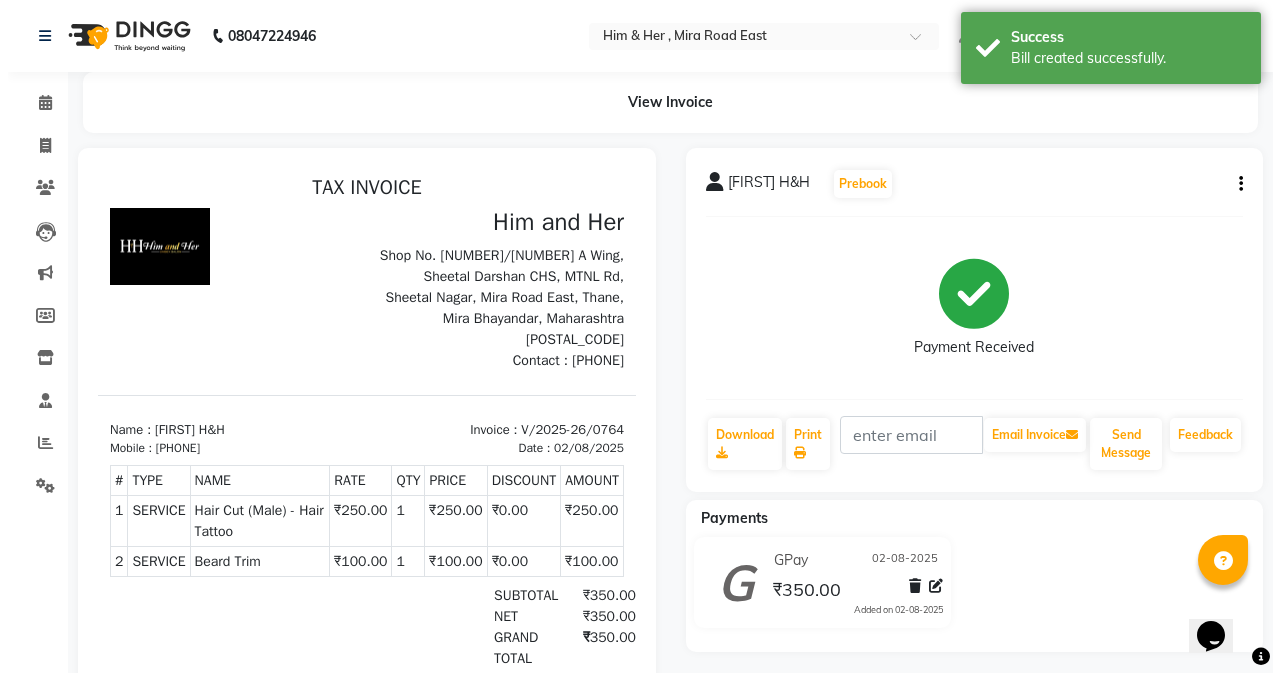 scroll, scrollTop: 0, scrollLeft: 0, axis: both 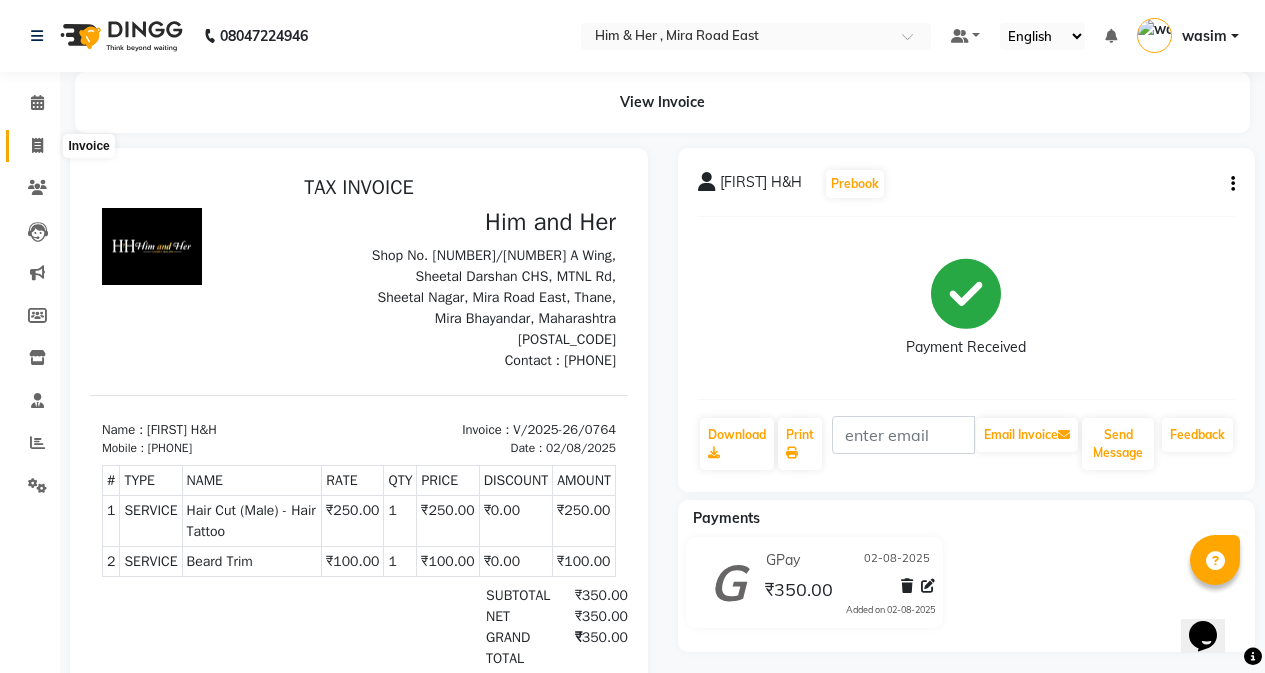 click 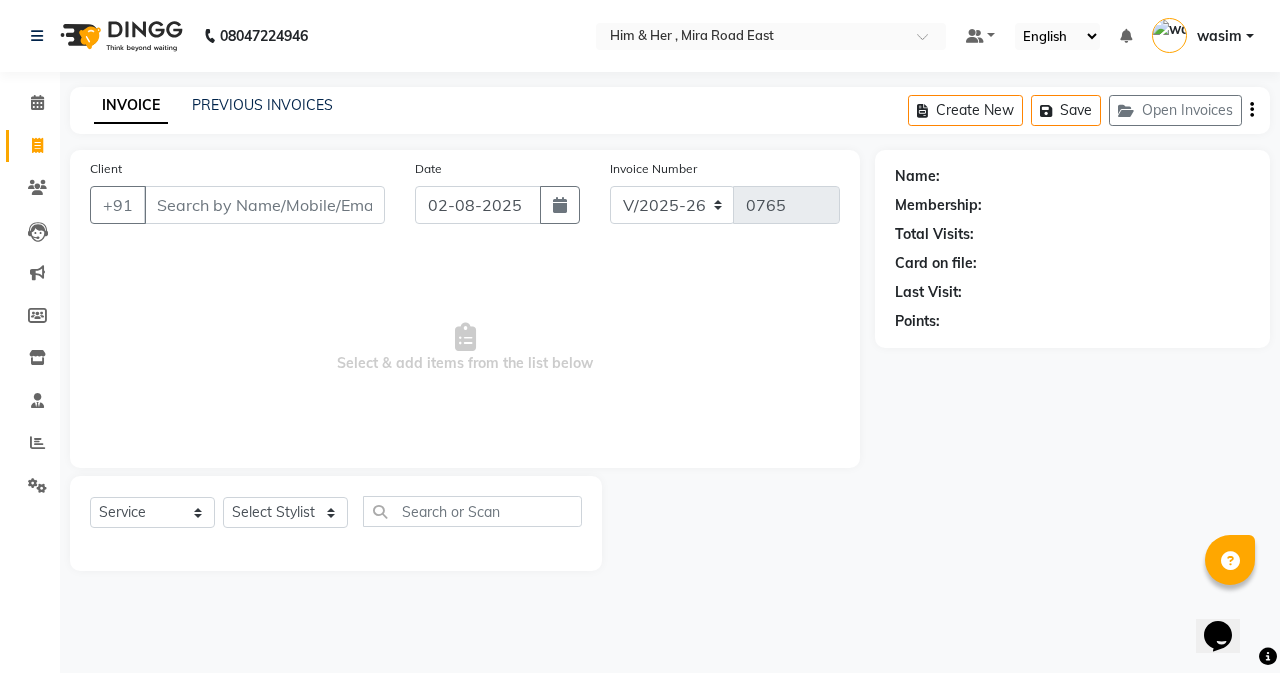drag, startPoint x: 542, startPoint y: 100, endPoint x: 427, endPoint y: 109, distance: 115.35164 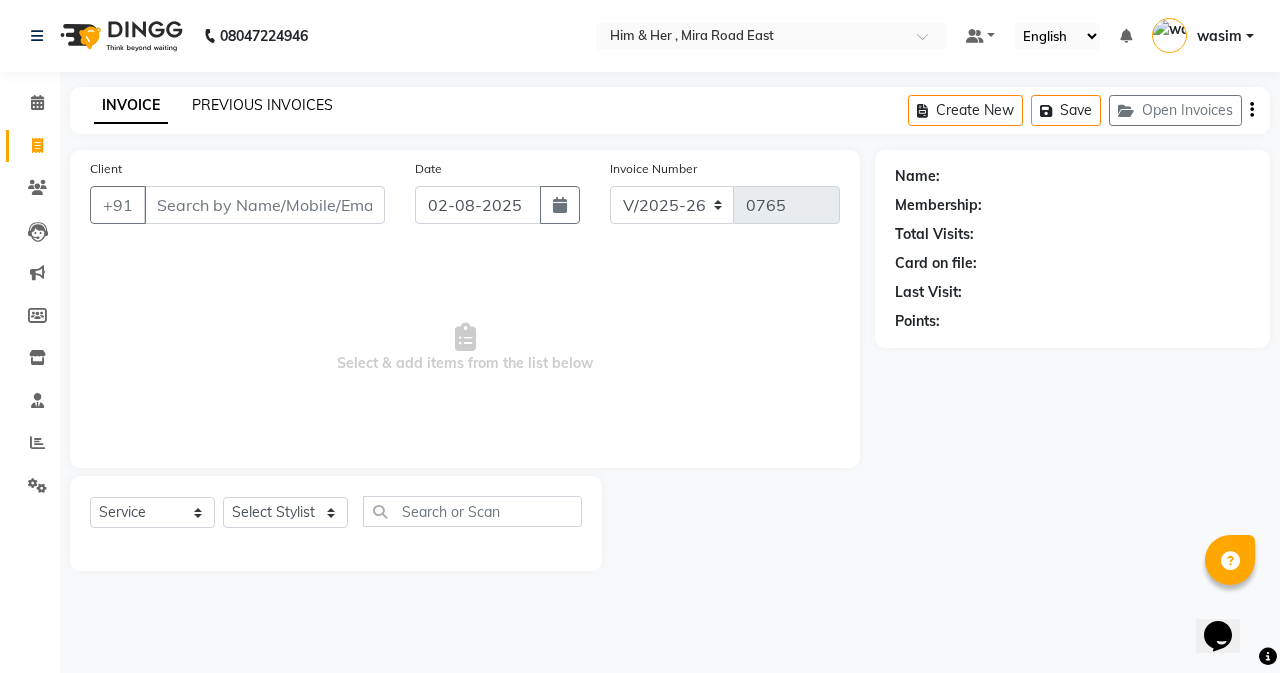 click on "PREVIOUS INVOICES" 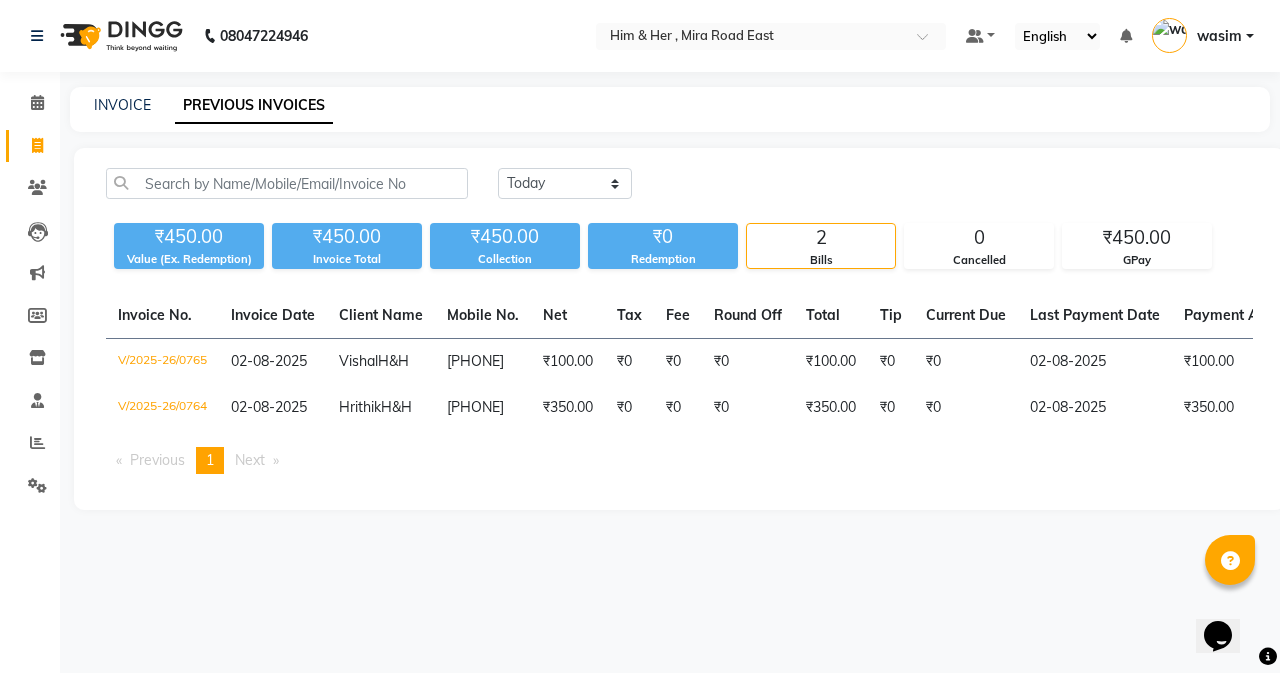 click on "INVOICE PREVIOUS INVOICES" 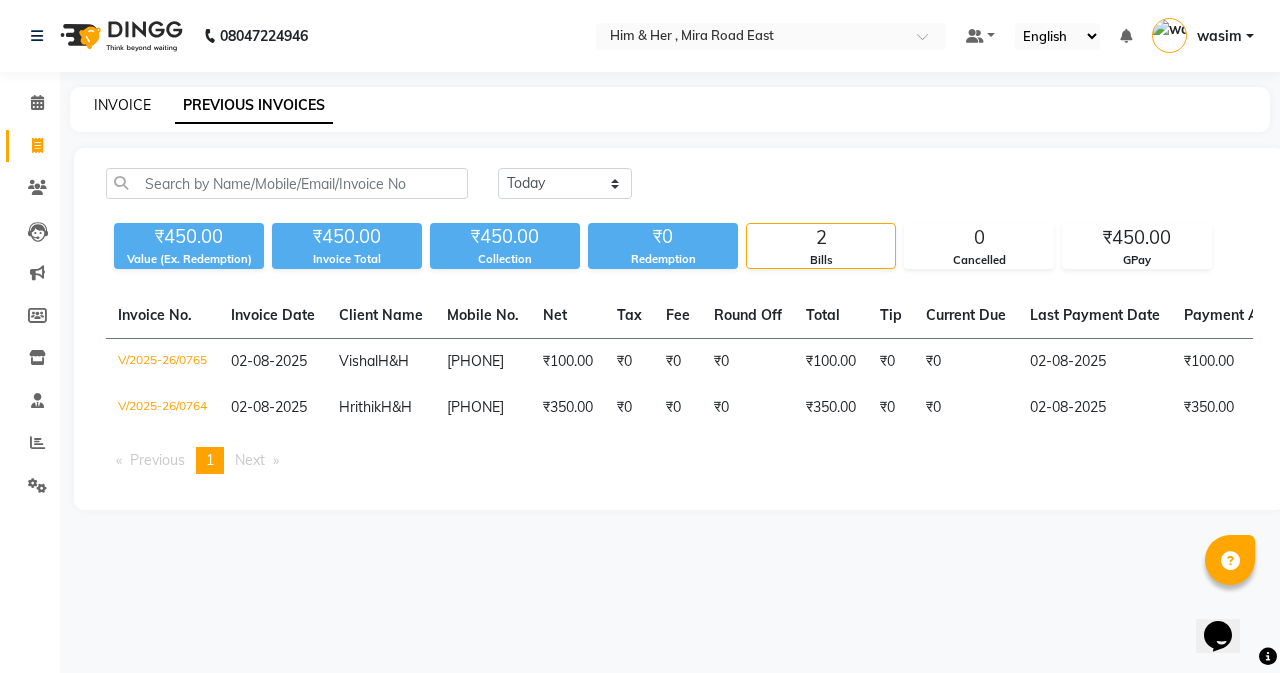 click on "INVOICE" 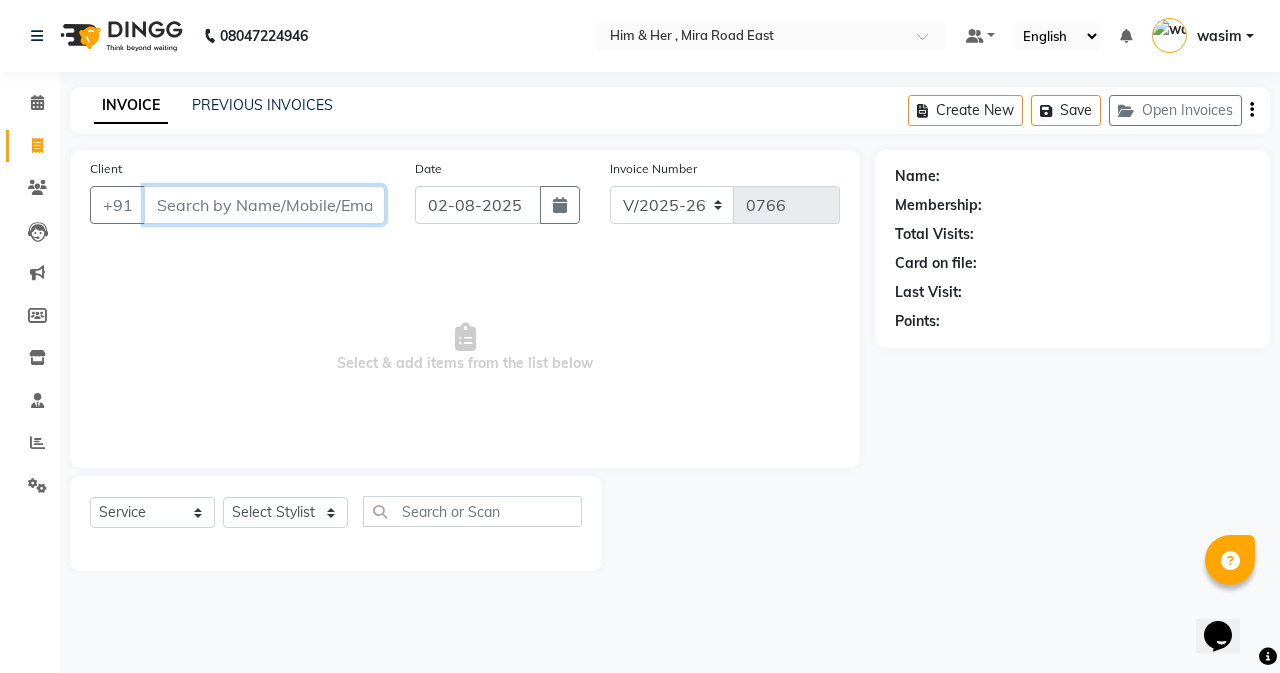 click on "Client" at bounding box center (264, 205) 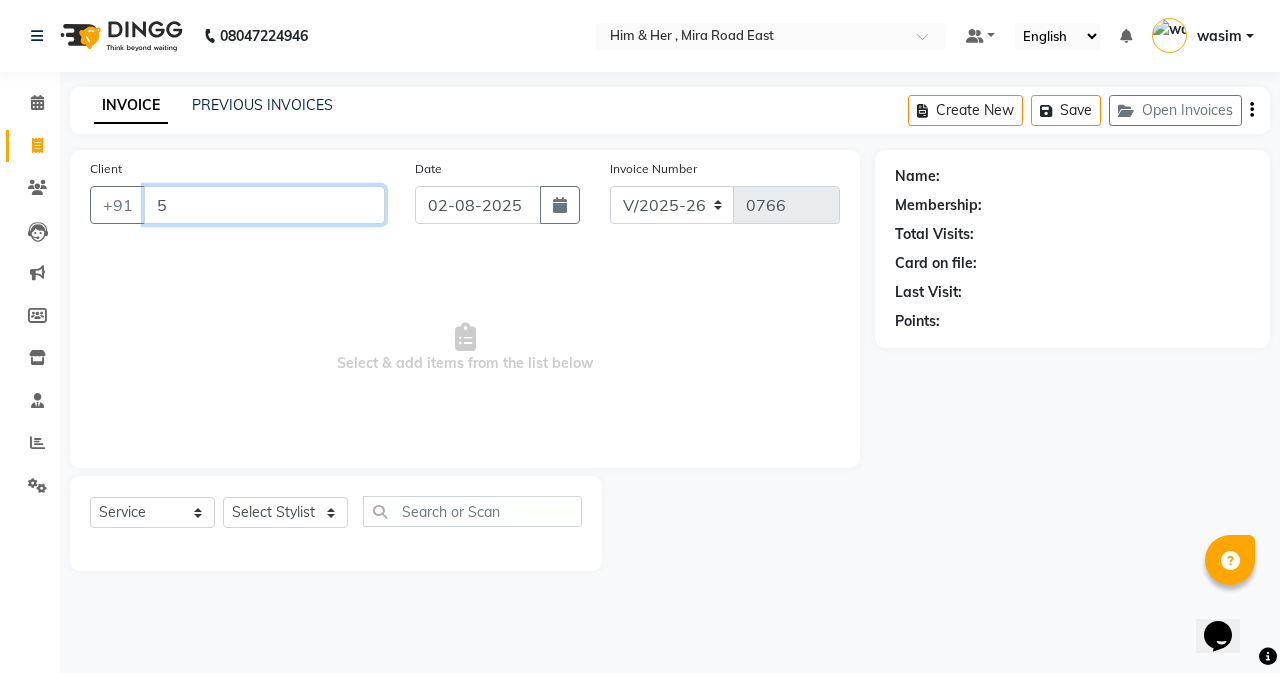 type on "5" 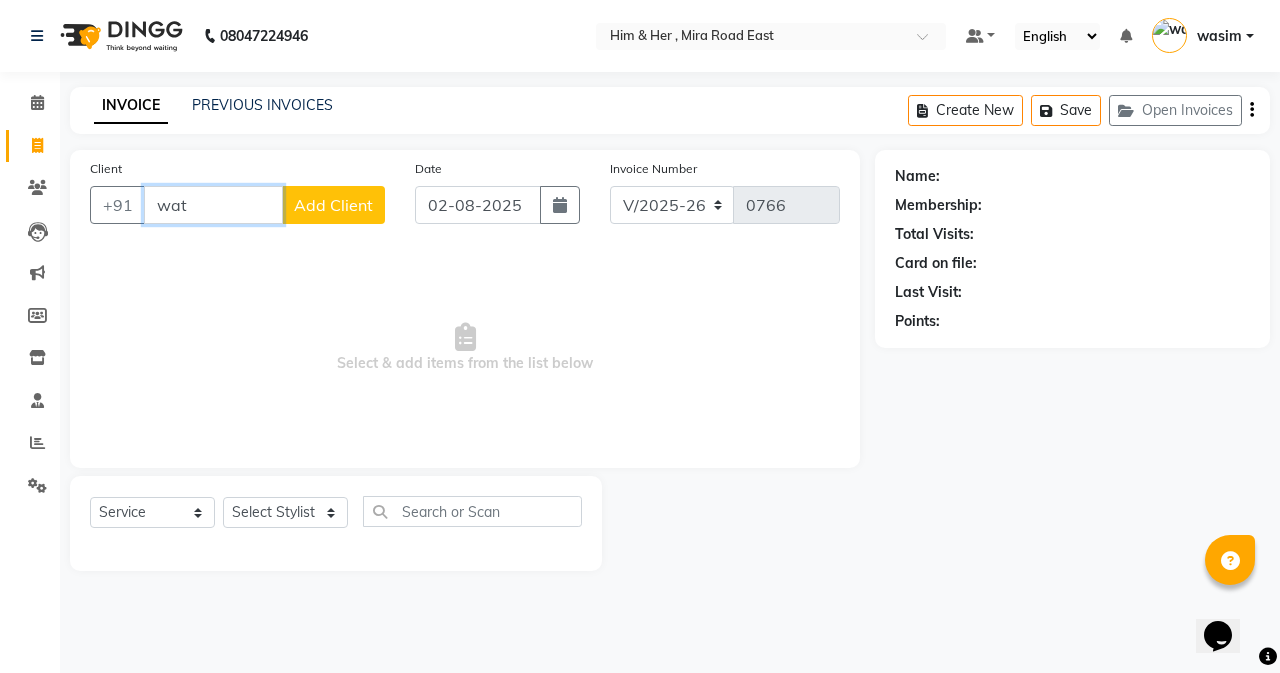 type on "wate" 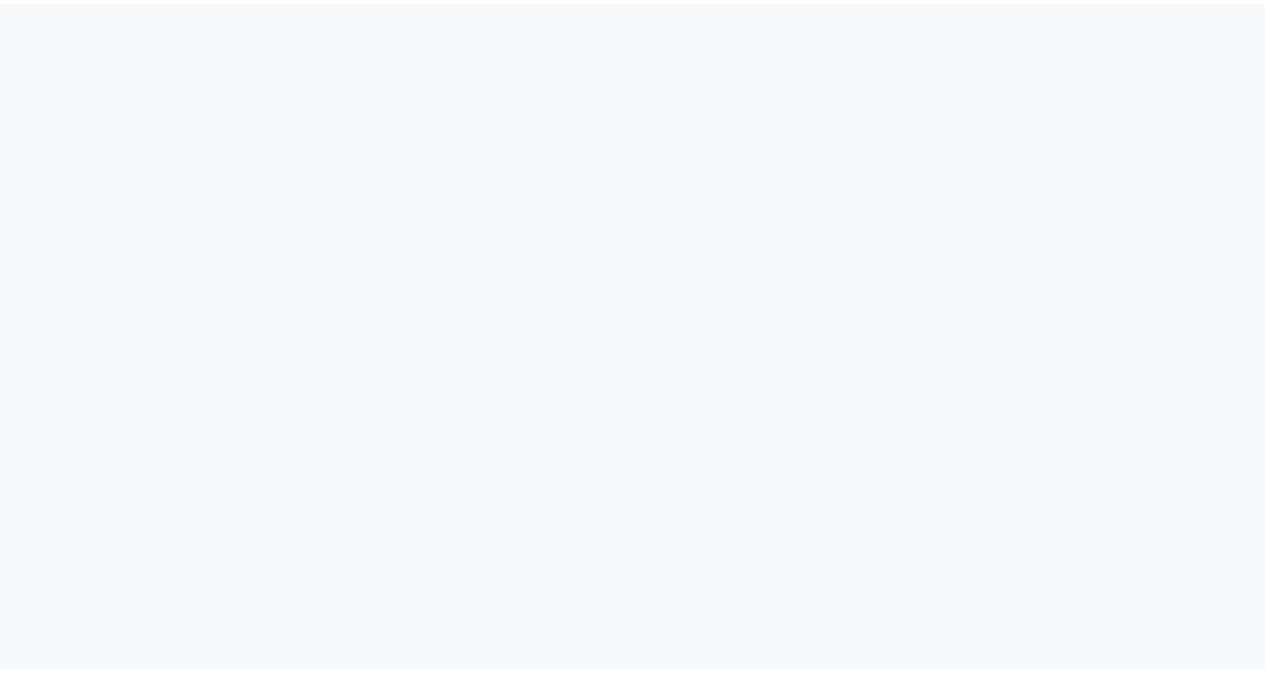 scroll, scrollTop: 0, scrollLeft: 0, axis: both 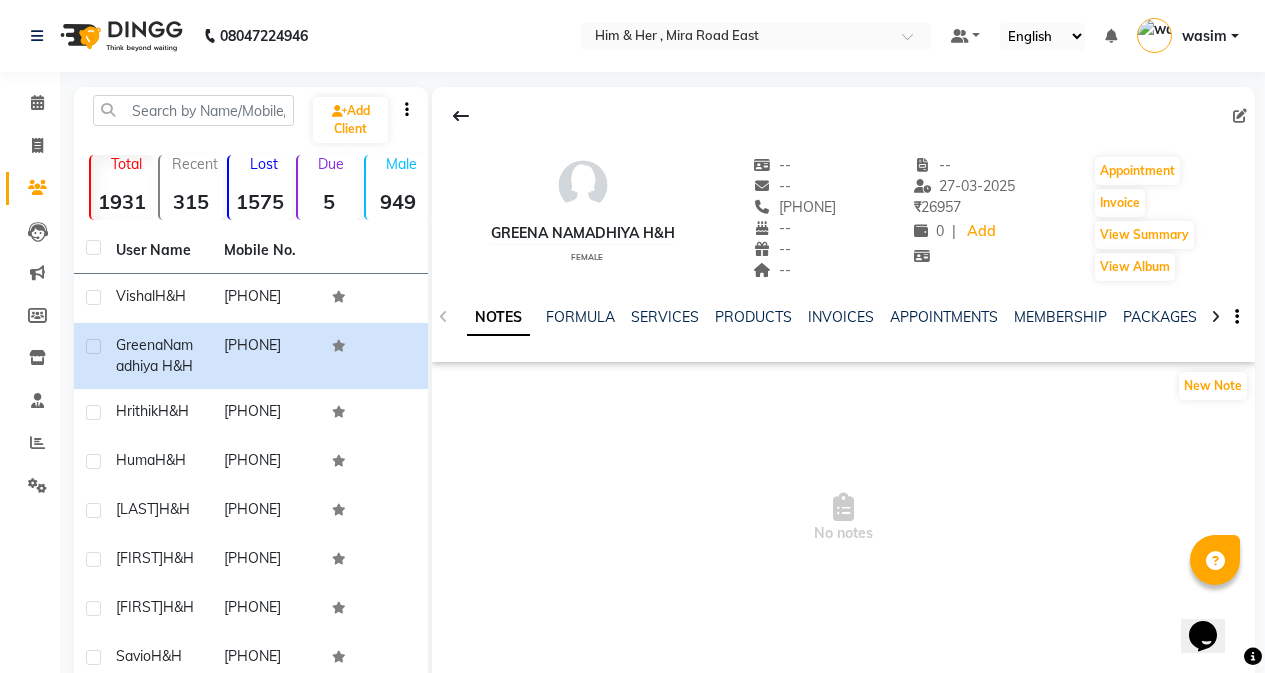 click on "NOTES FORMULA SERVICES PRODUCTS INVOICES APPOINTMENTS MEMBERSHIP PACKAGES VOUCHERS GIFTCARDS POINTS FORMS FAMILY CARDS WALLET" 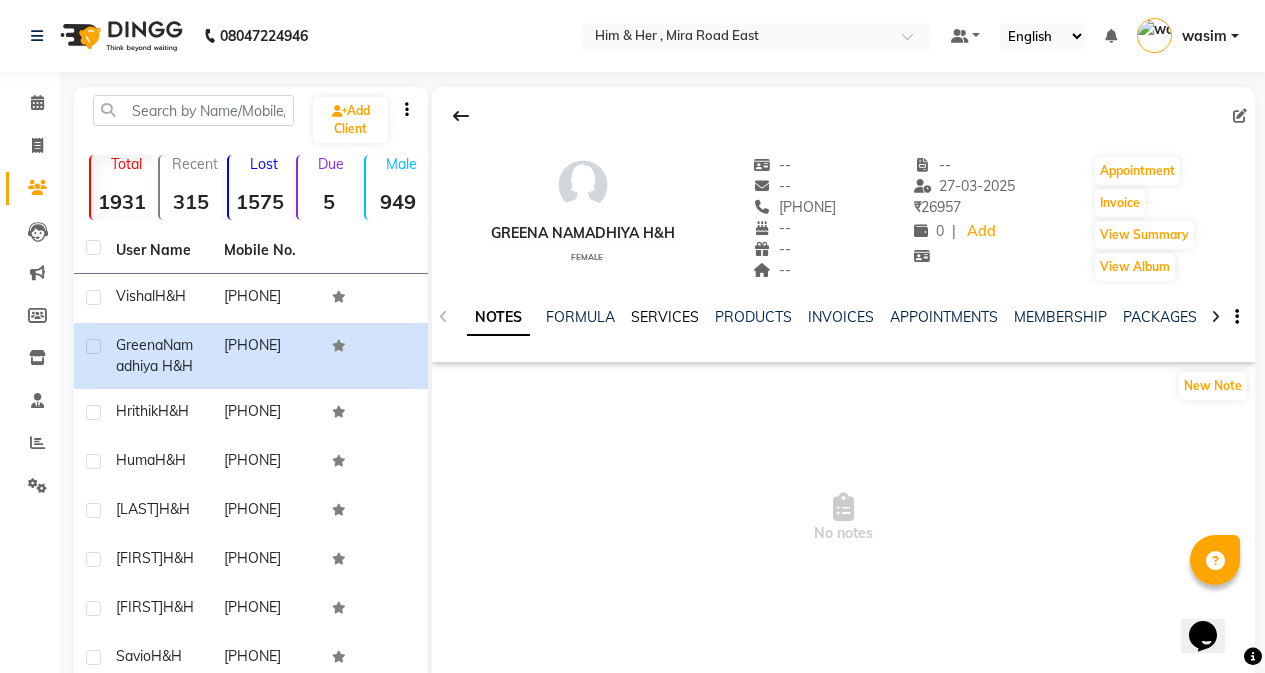 click on "SERVICES" 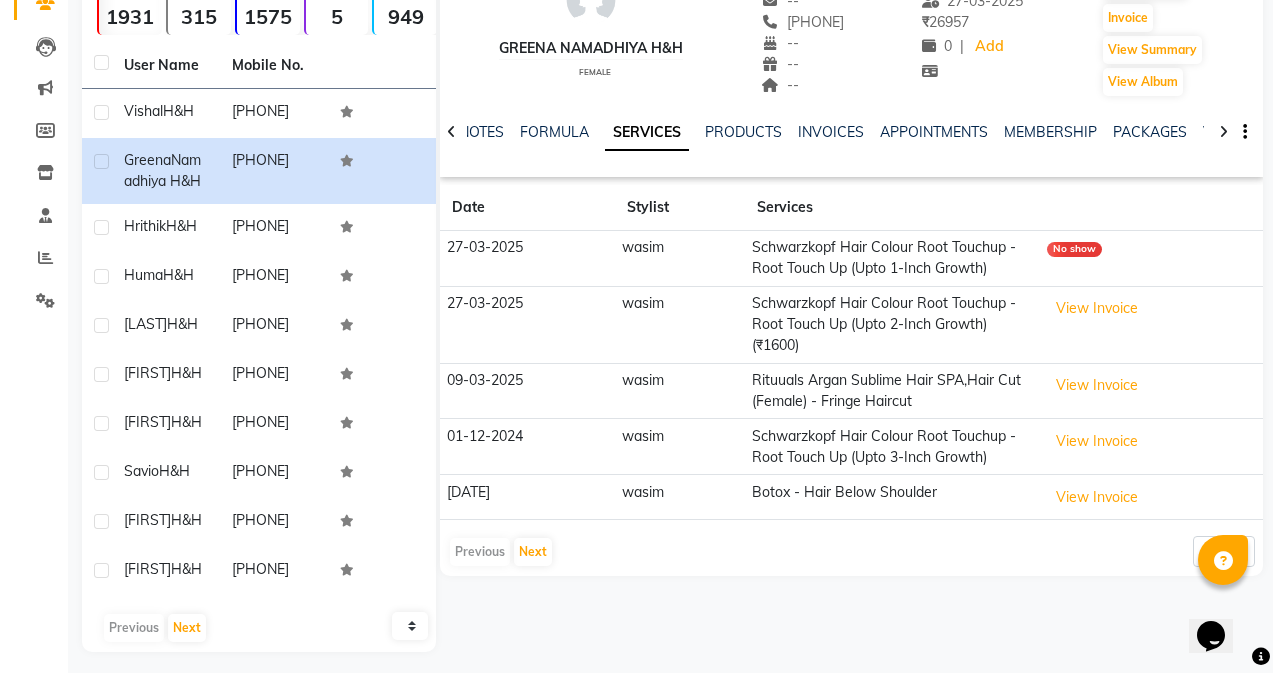 scroll, scrollTop: 200, scrollLeft: 0, axis: vertical 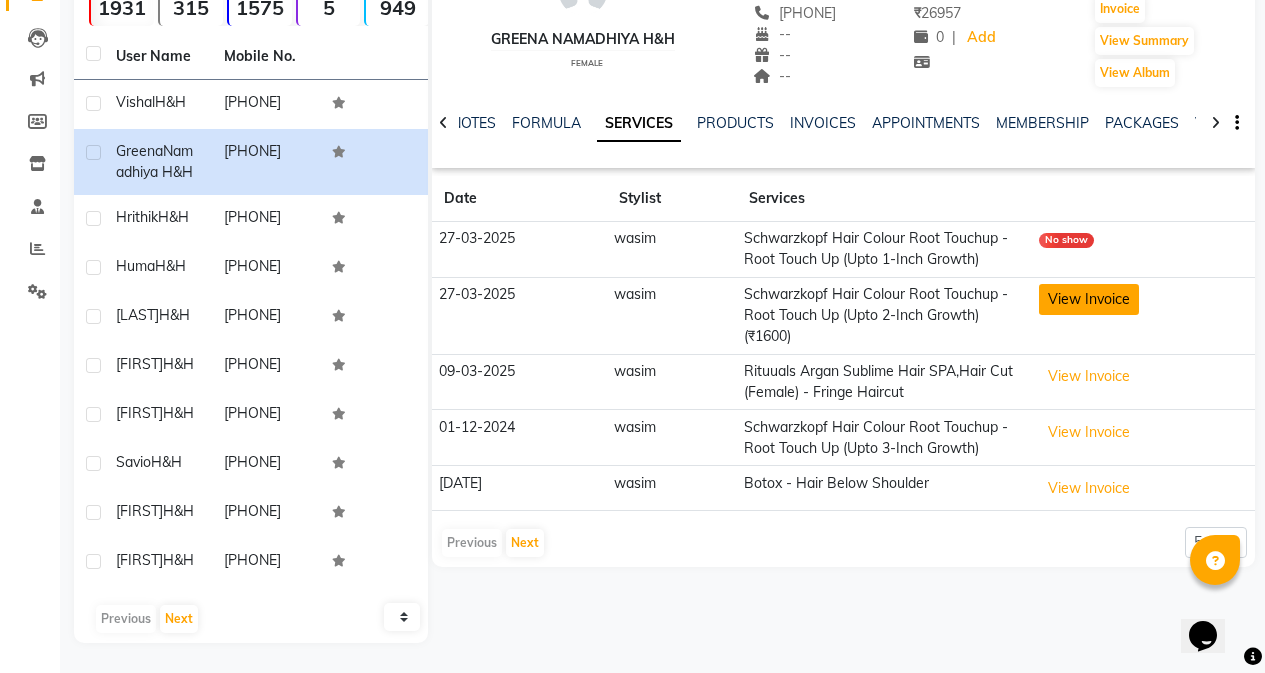 click on "View Invoice" 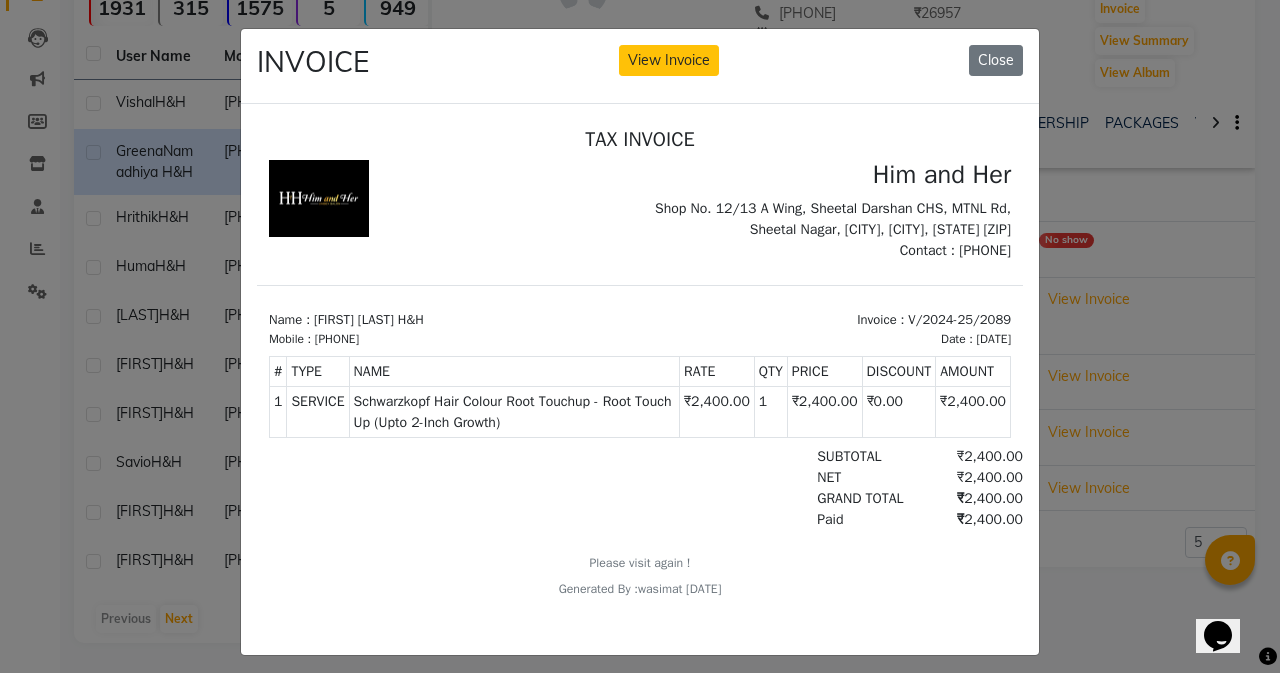 scroll, scrollTop: 0, scrollLeft: 0, axis: both 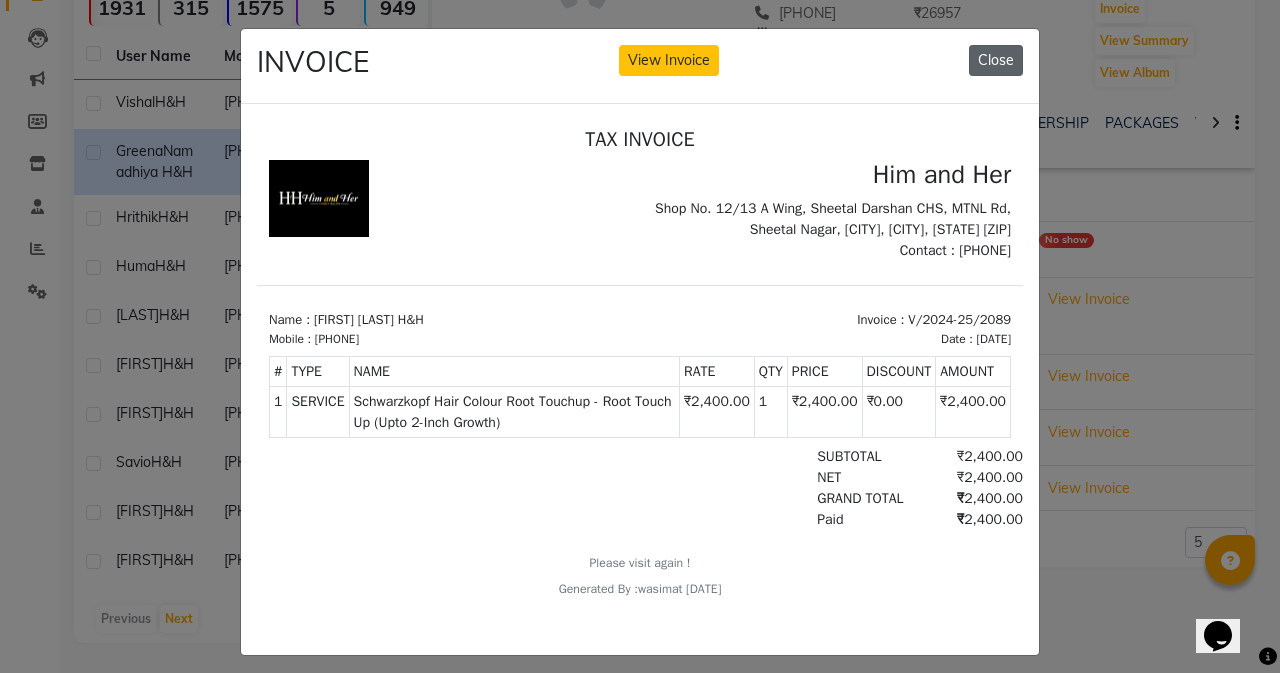 click on "Close" 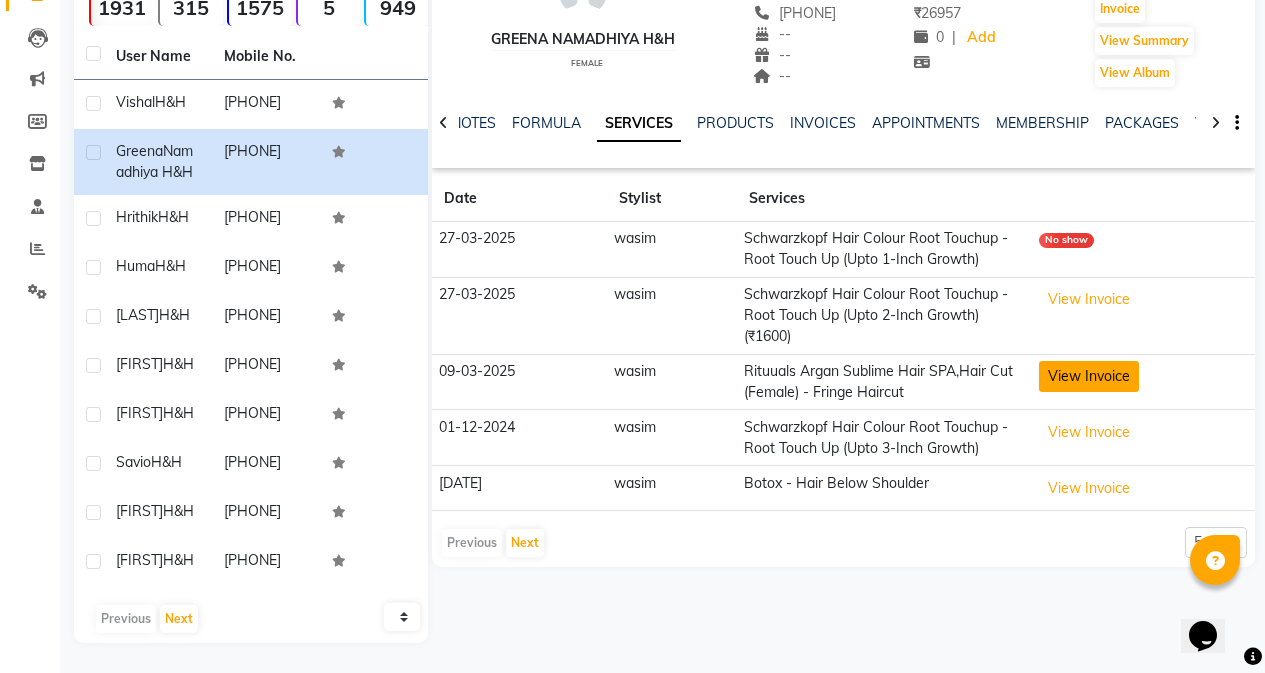 click on "View Invoice" 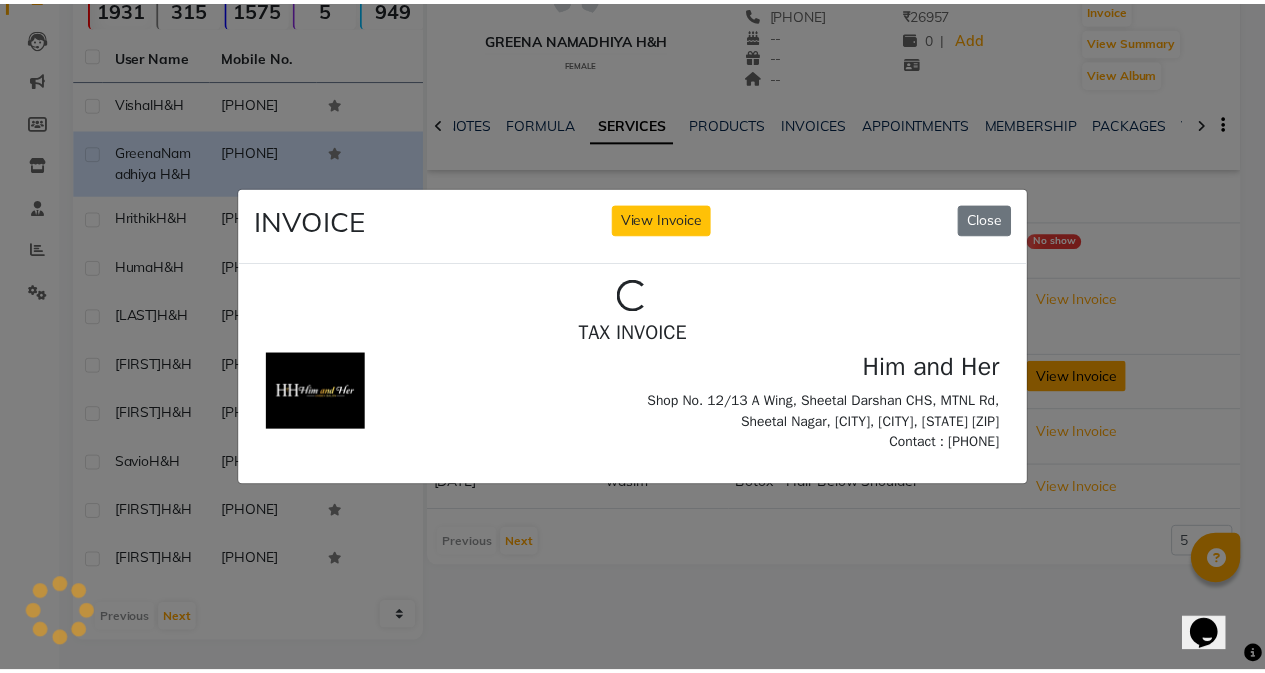 scroll, scrollTop: 0, scrollLeft: 0, axis: both 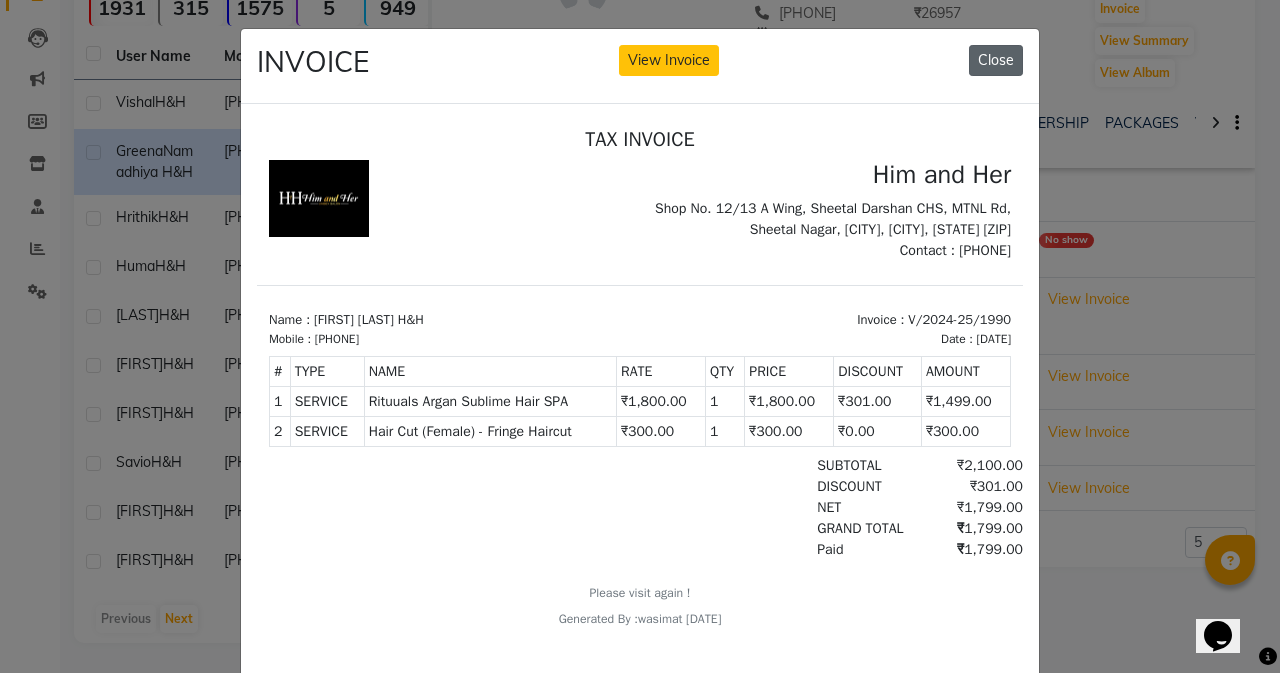 click on "Close" 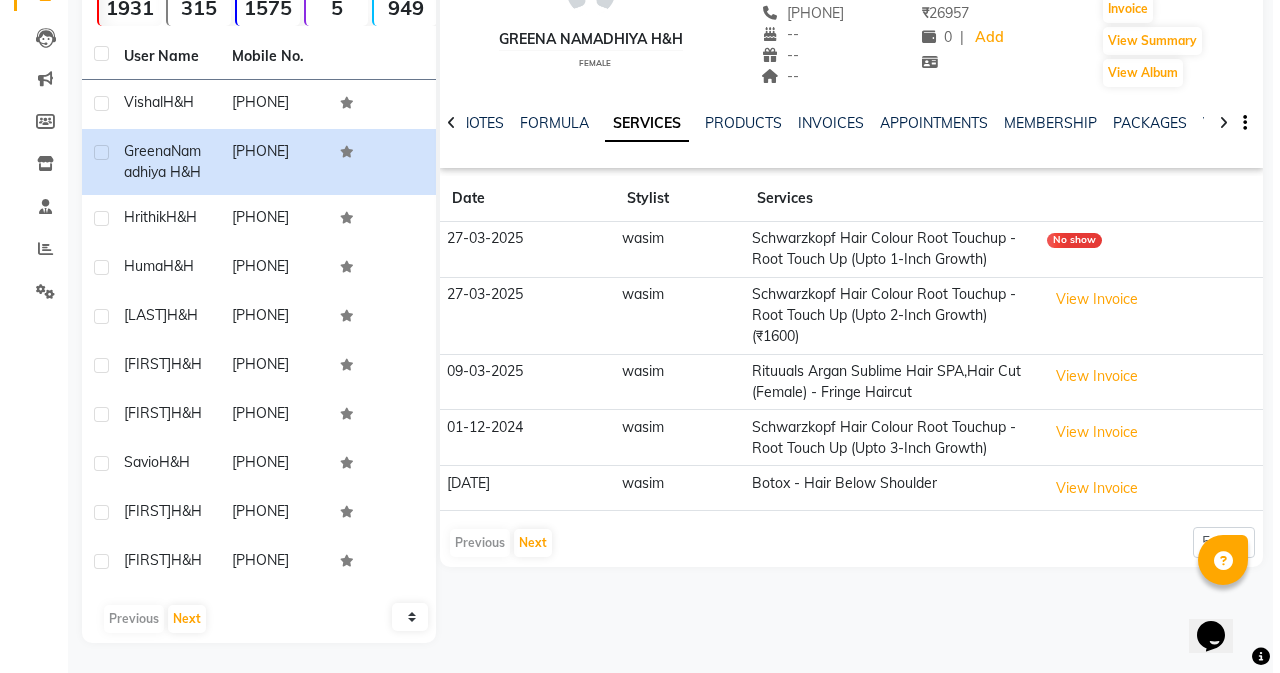 scroll, scrollTop: 215, scrollLeft: 0, axis: vertical 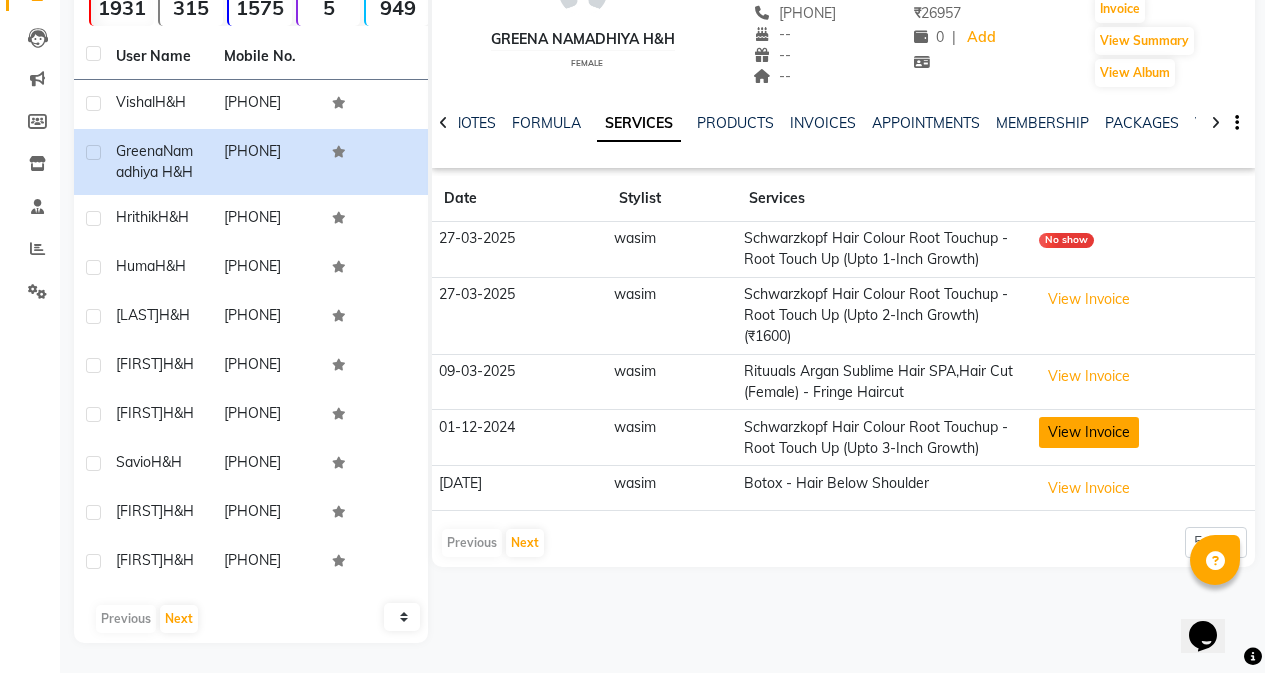 click on "View Invoice" 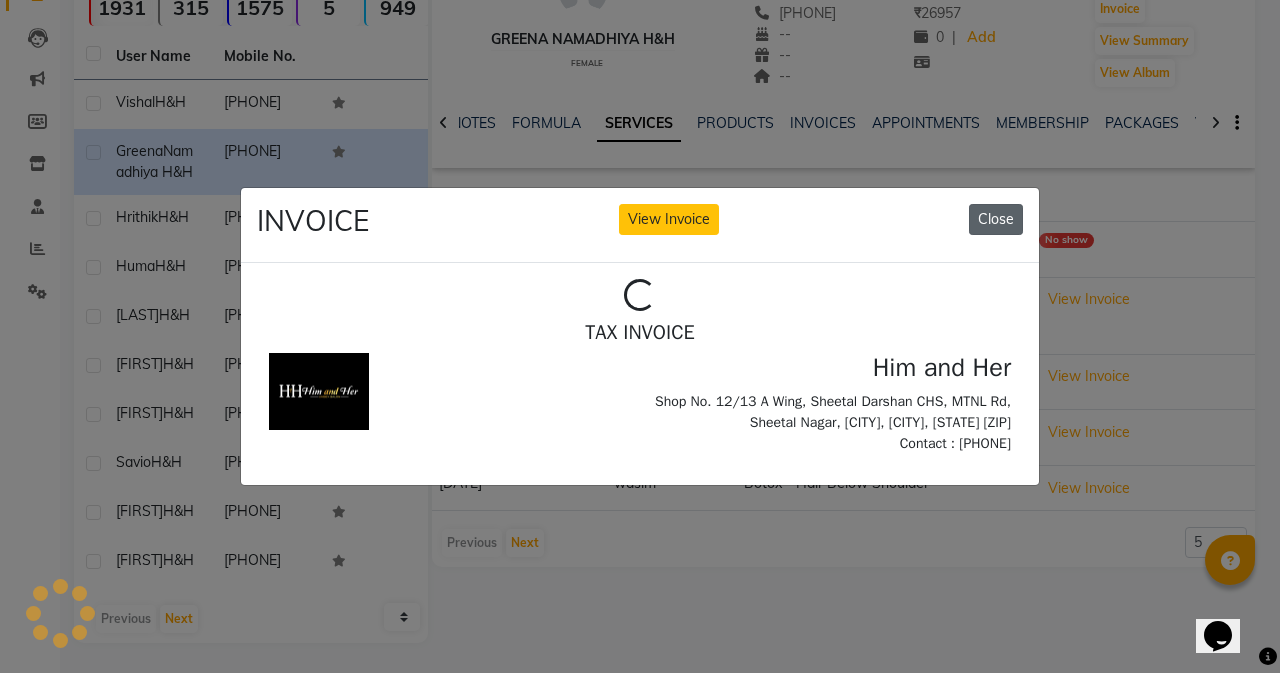 scroll, scrollTop: 0, scrollLeft: 0, axis: both 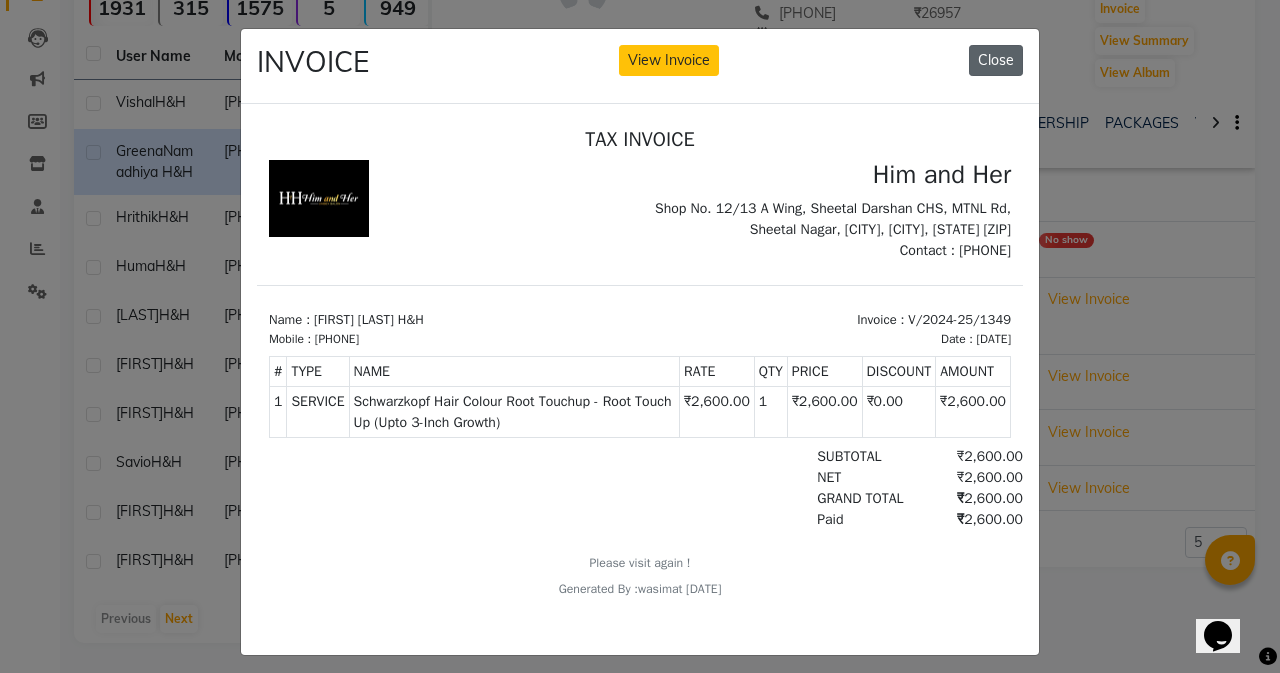 click on "Close" 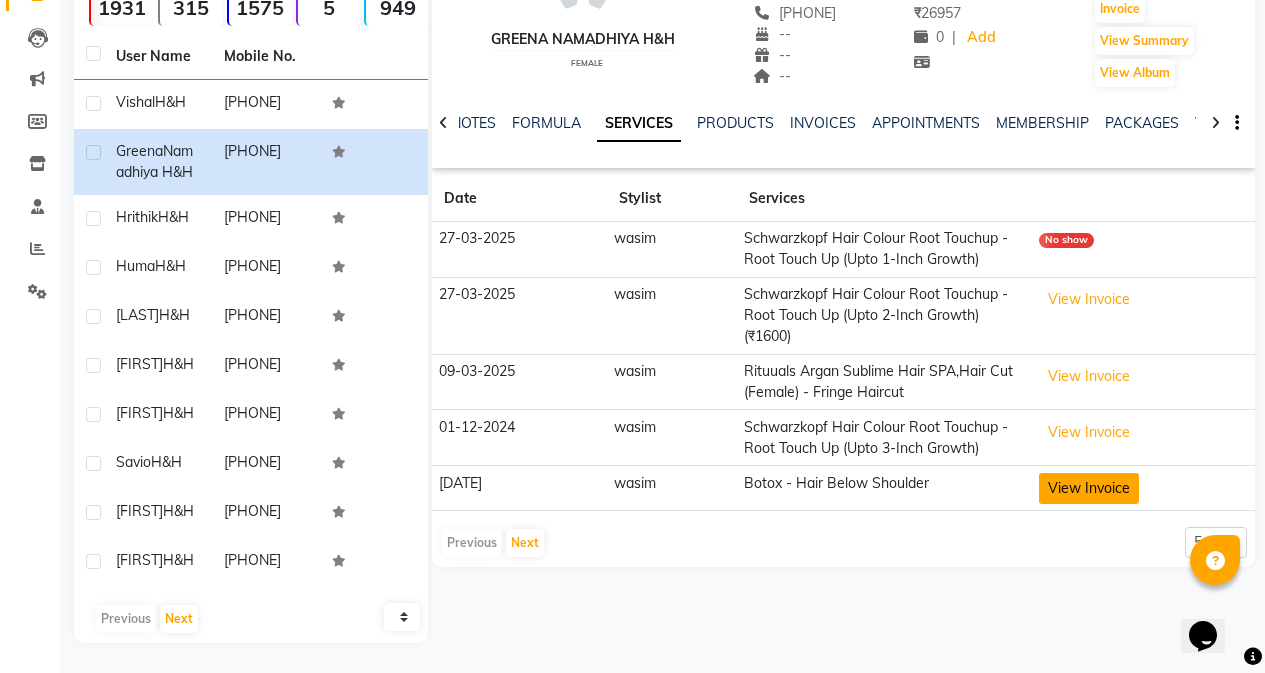 click on "View Invoice" 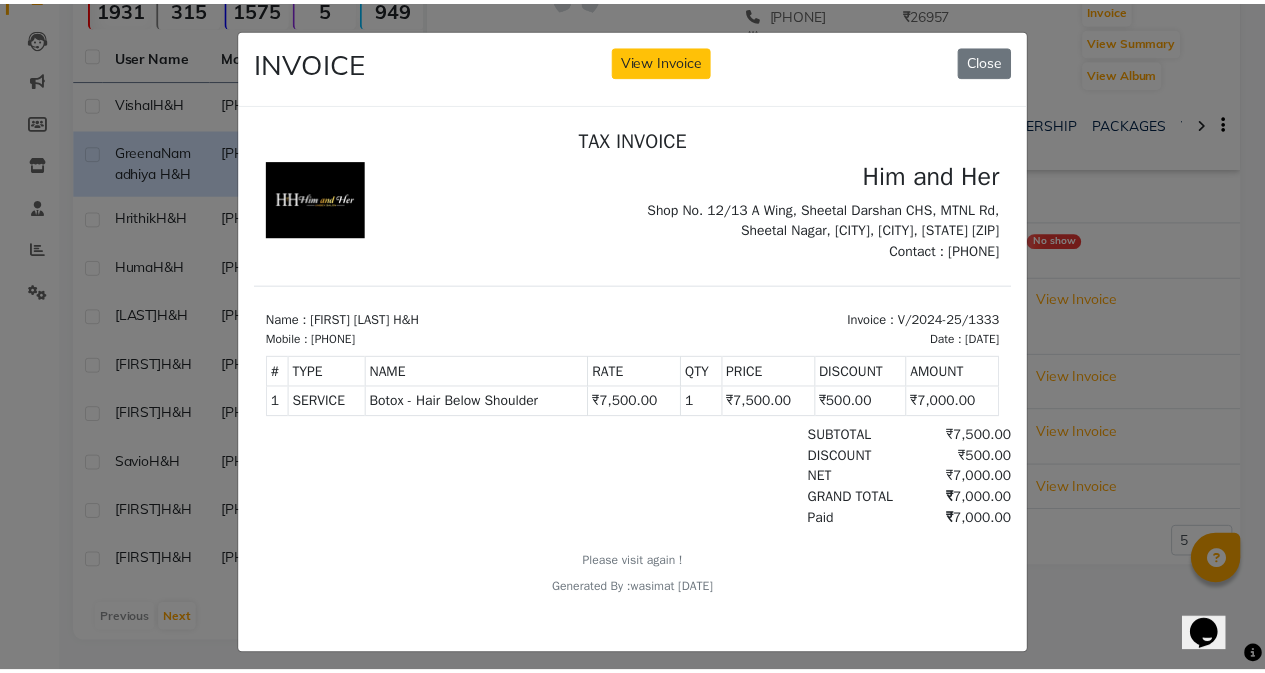 scroll, scrollTop: 16, scrollLeft: 0, axis: vertical 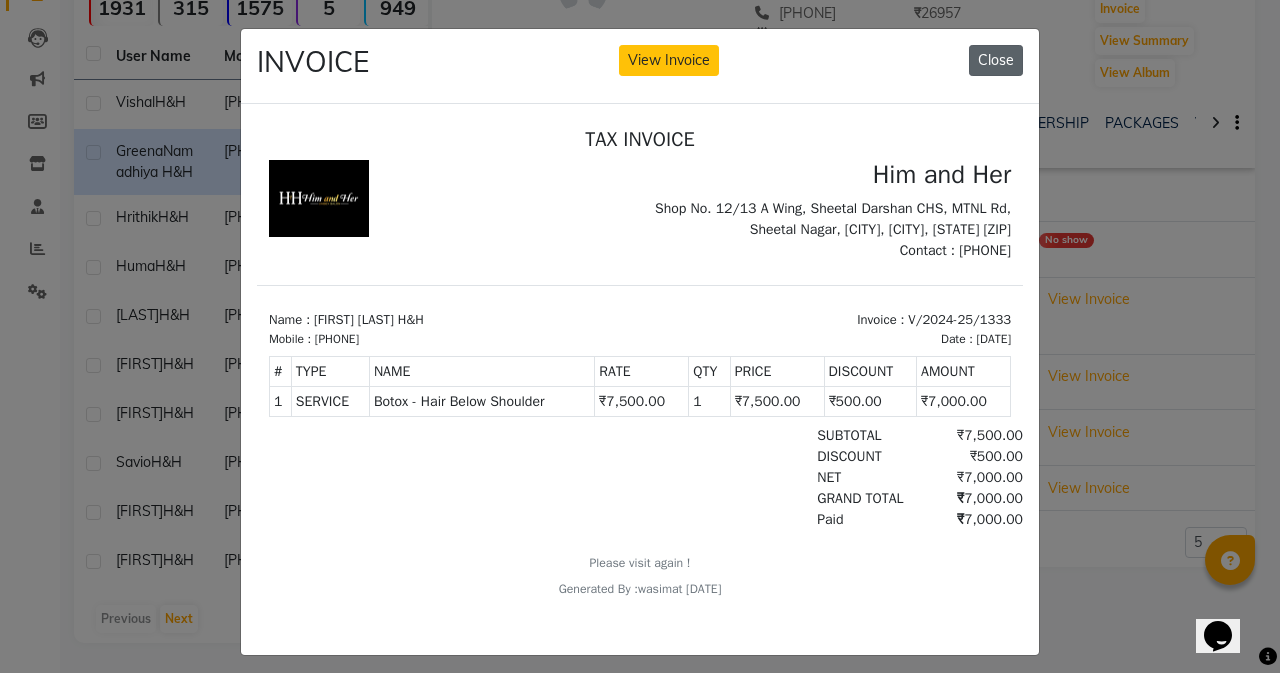 click on "Close" 